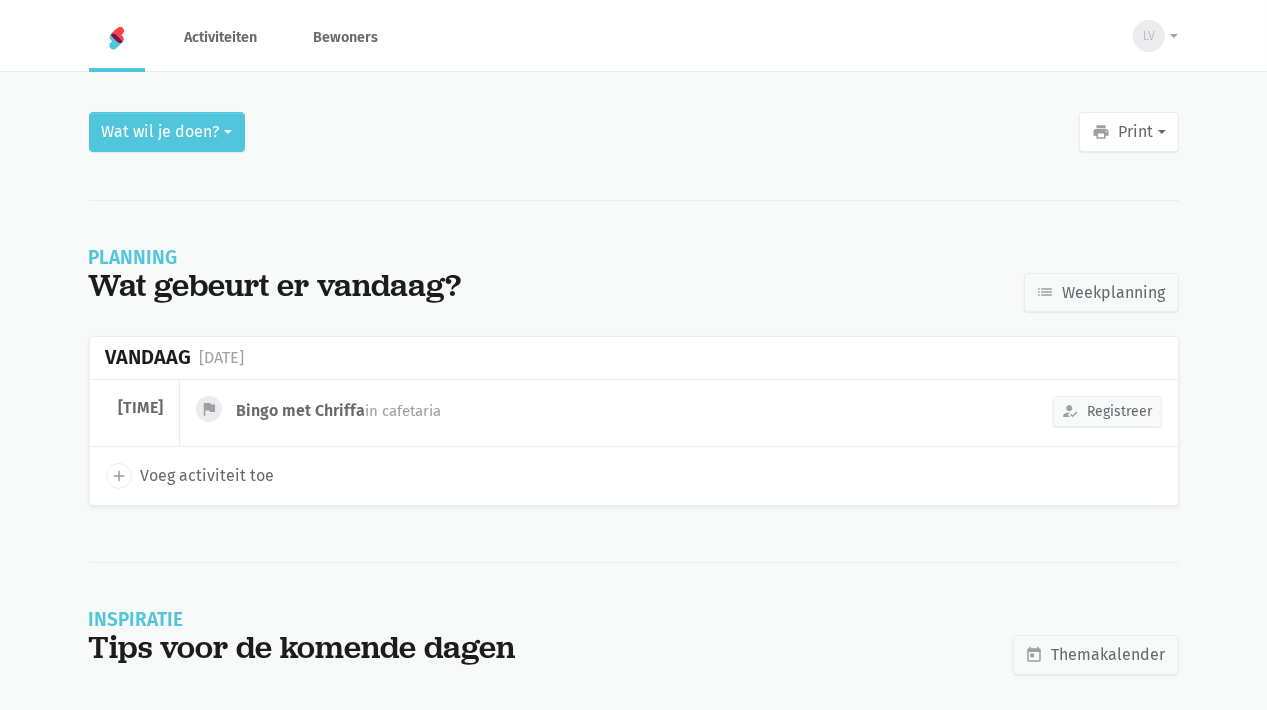 scroll, scrollTop: 1, scrollLeft: 0, axis: vertical 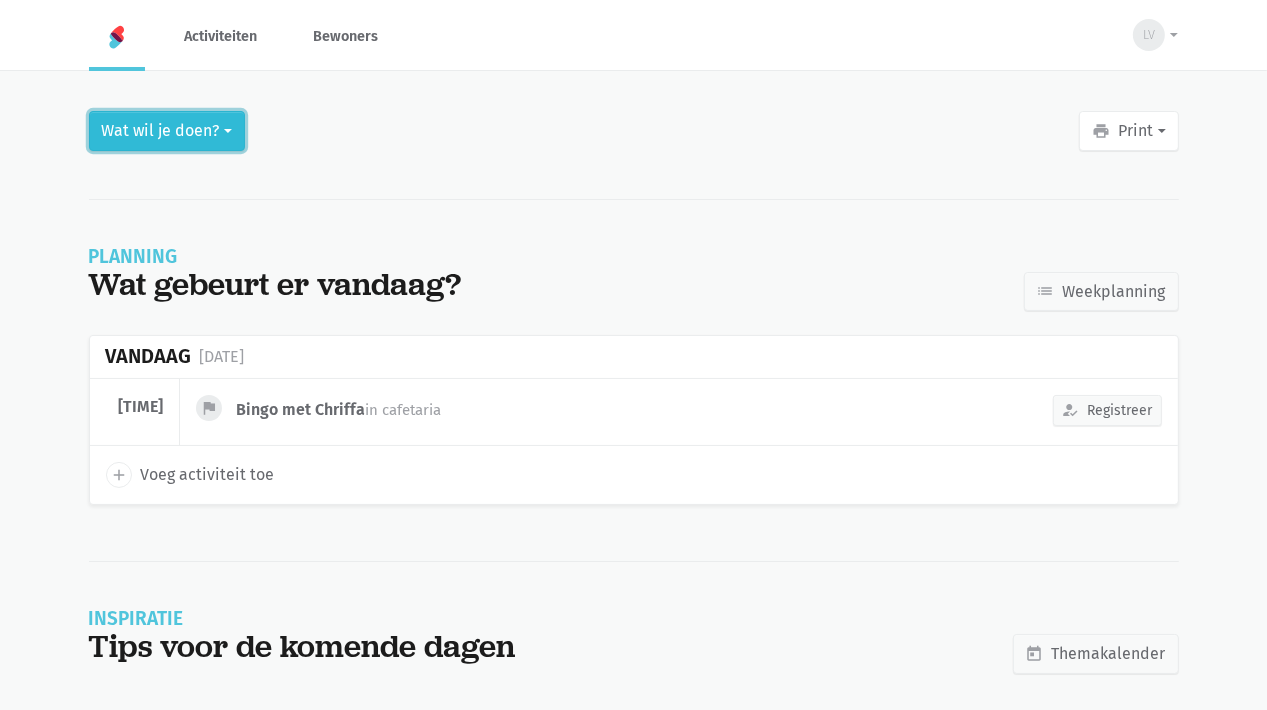 click on "Wat wil je doen?" at bounding box center [167, 131] 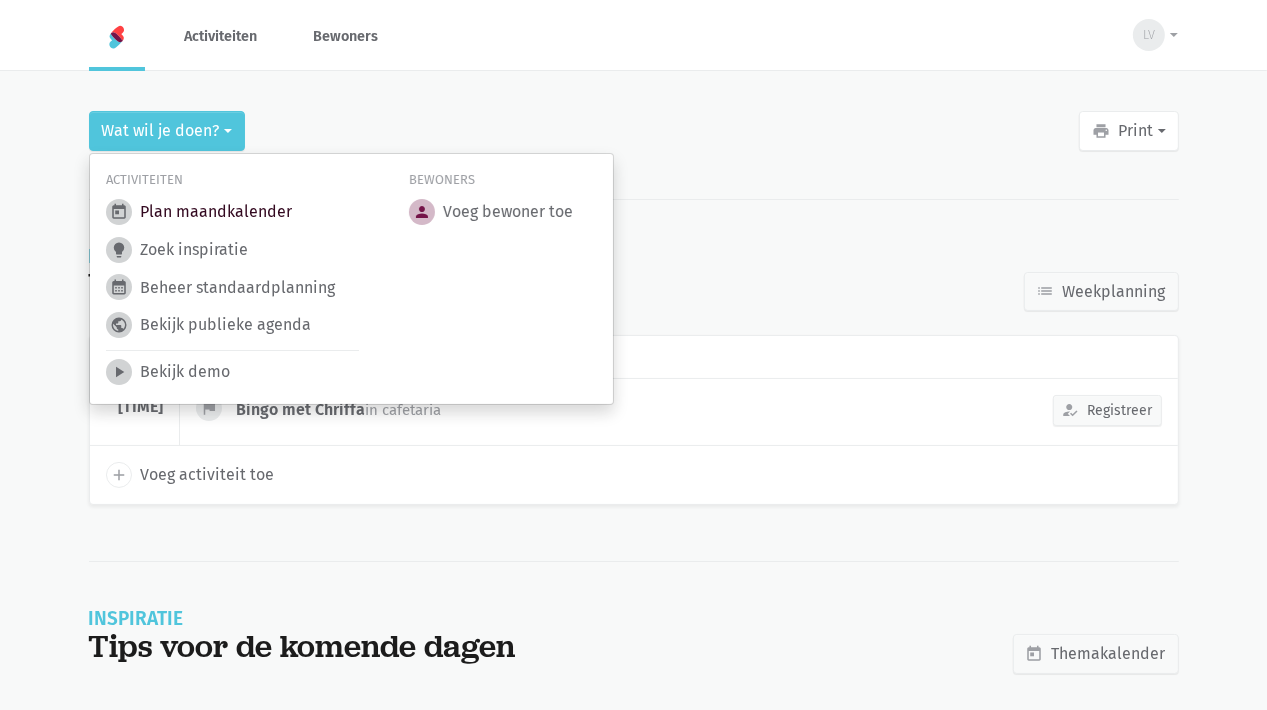 click on "today
Plan maandkalender" at bounding box center [199, 212] 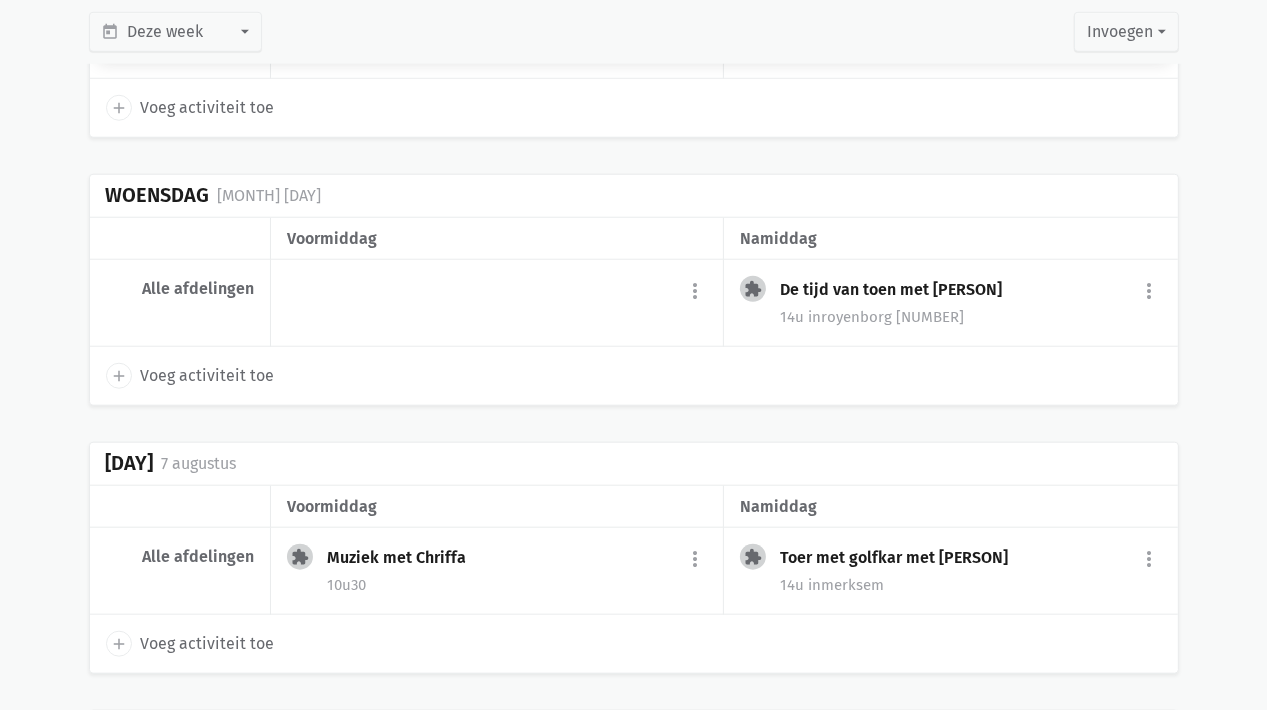 scroll, scrollTop: 1500, scrollLeft: 0, axis: vertical 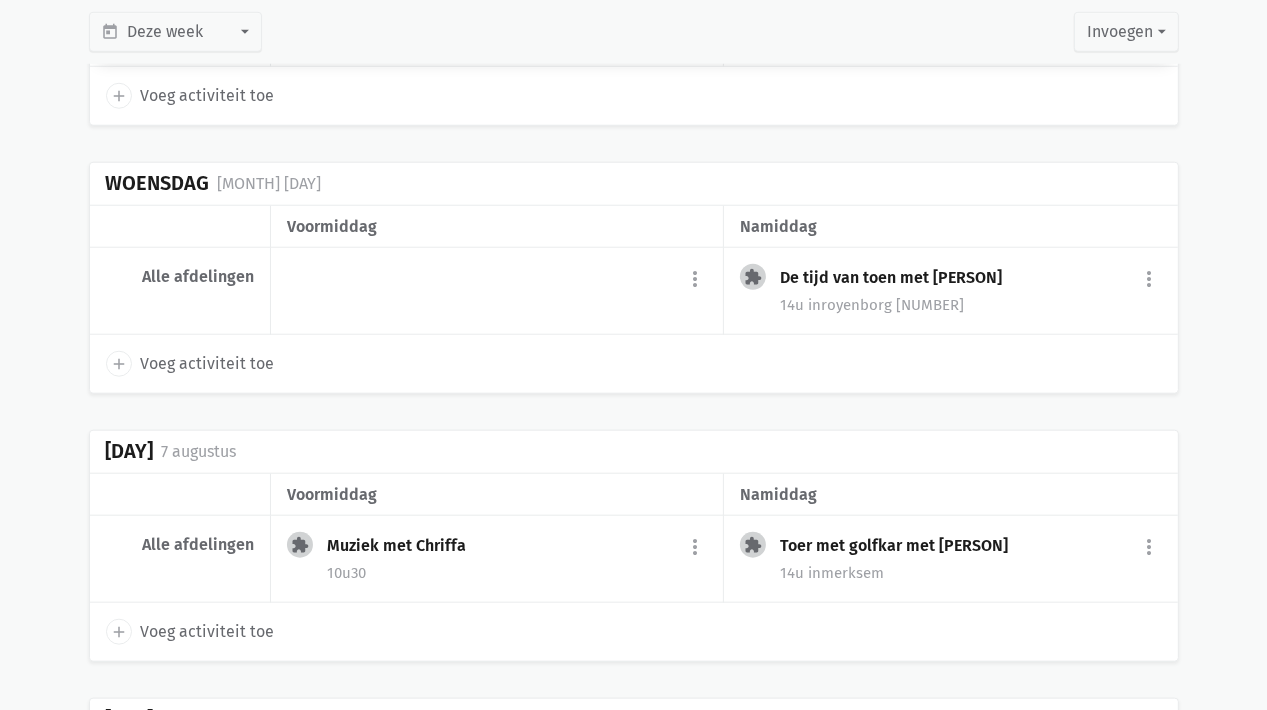 click on "De tijd van toen met [PERSON]
more_vert
edit
Bewerk
group
Beheer deelnemers
print
Print deelnemerslijst
summarize
Bekijk fiche
today delete" at bounding box center (970, 280) 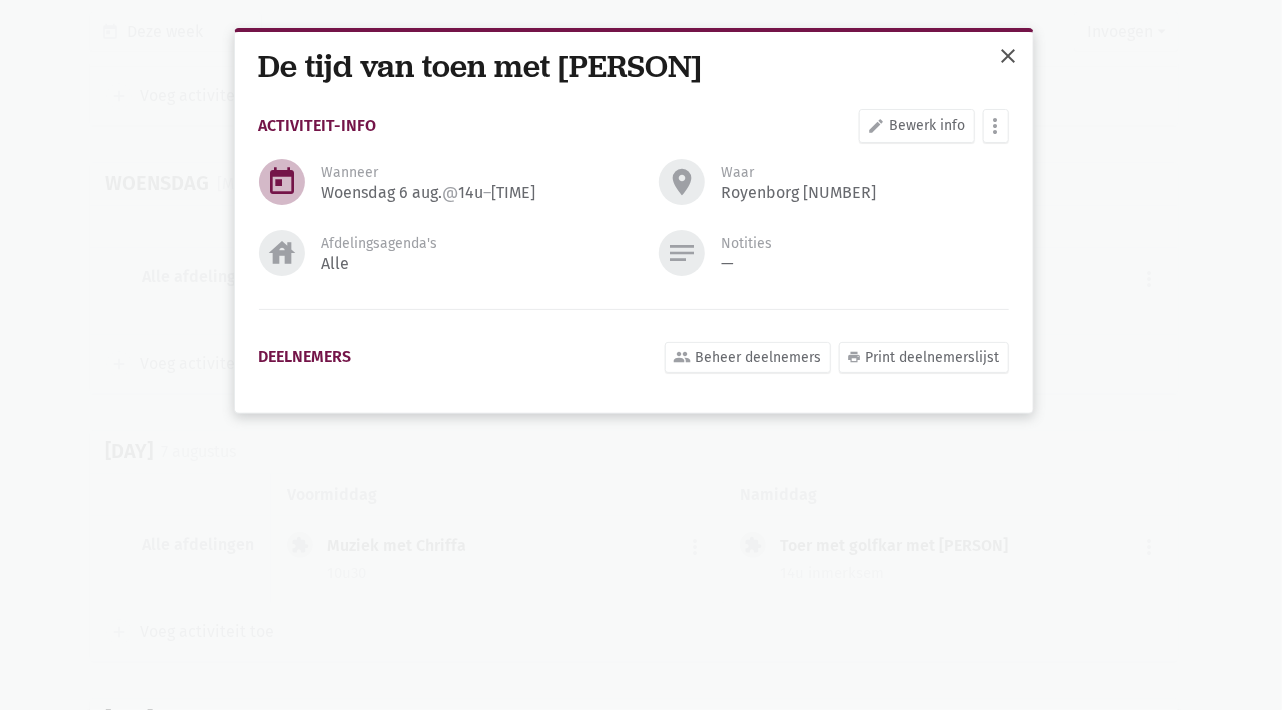 click on "close" at bounding box center [1009, 56] 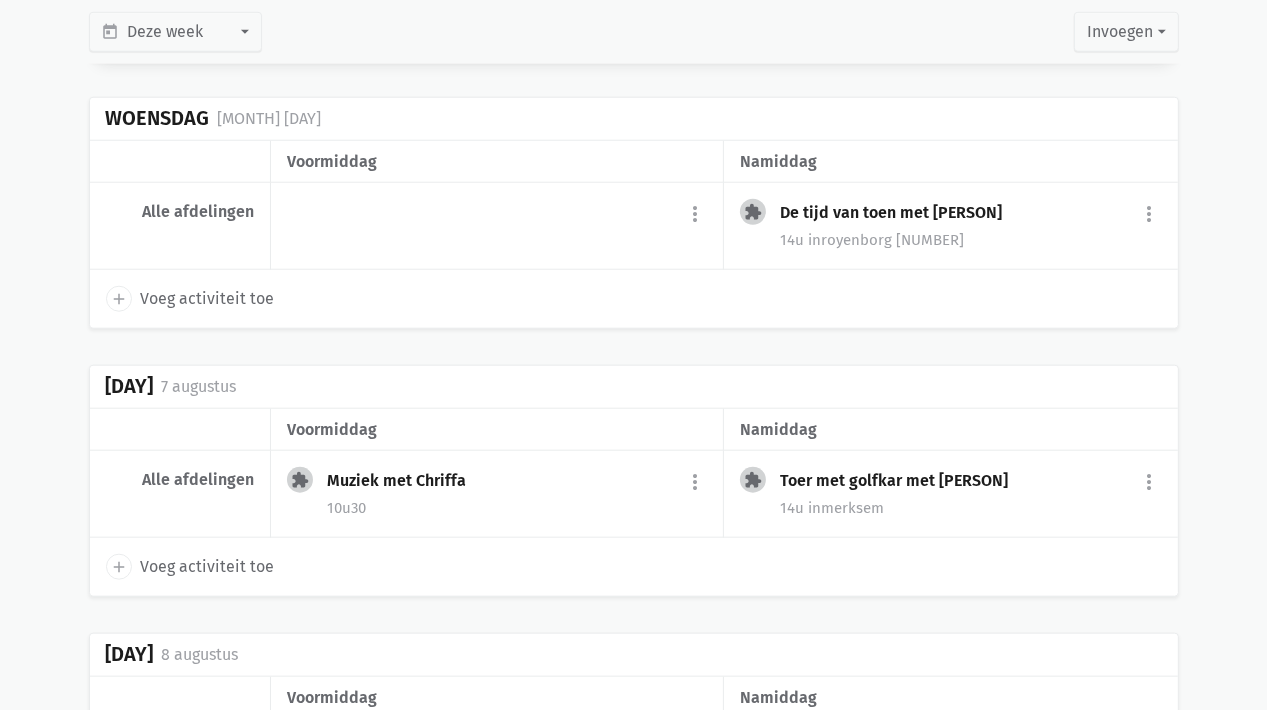 scroll, scrollTop: 1600, scrollLeft: 0, axis: vertical 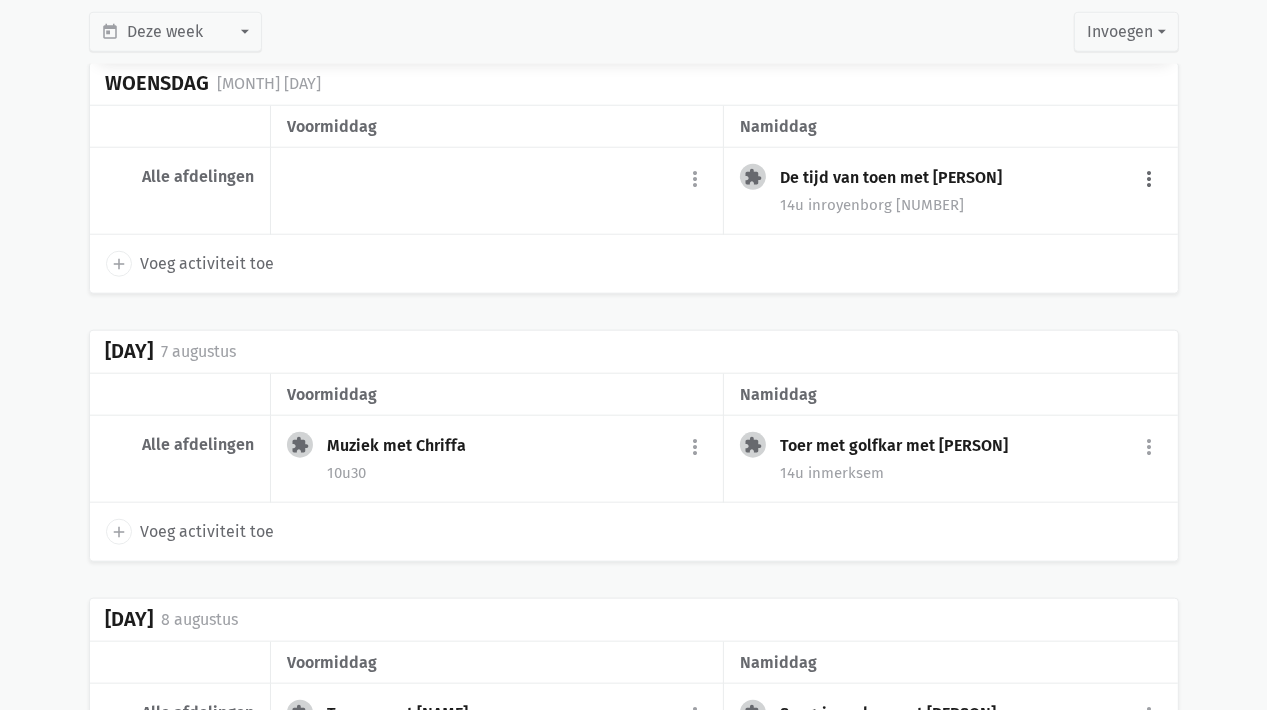 click on "more_vert" at bounding box center (1150, 179) 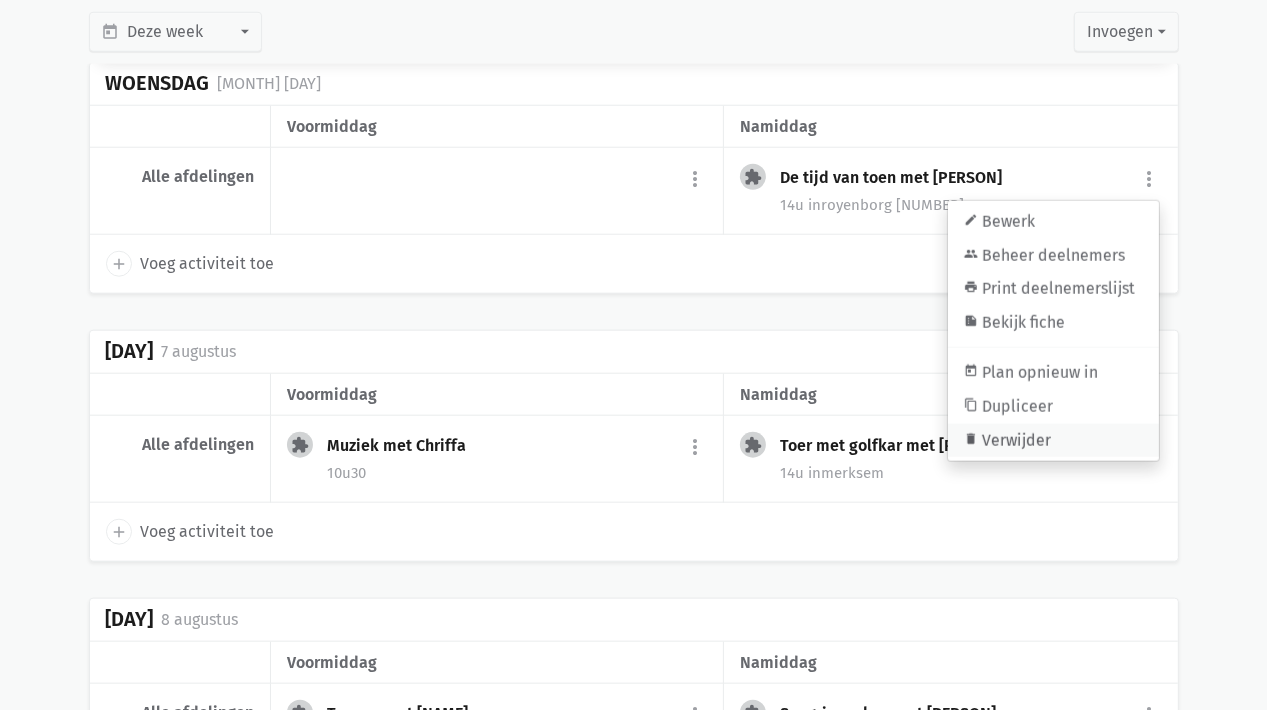 click on "delete
Verwijder" at bounding box center (1053, 441) 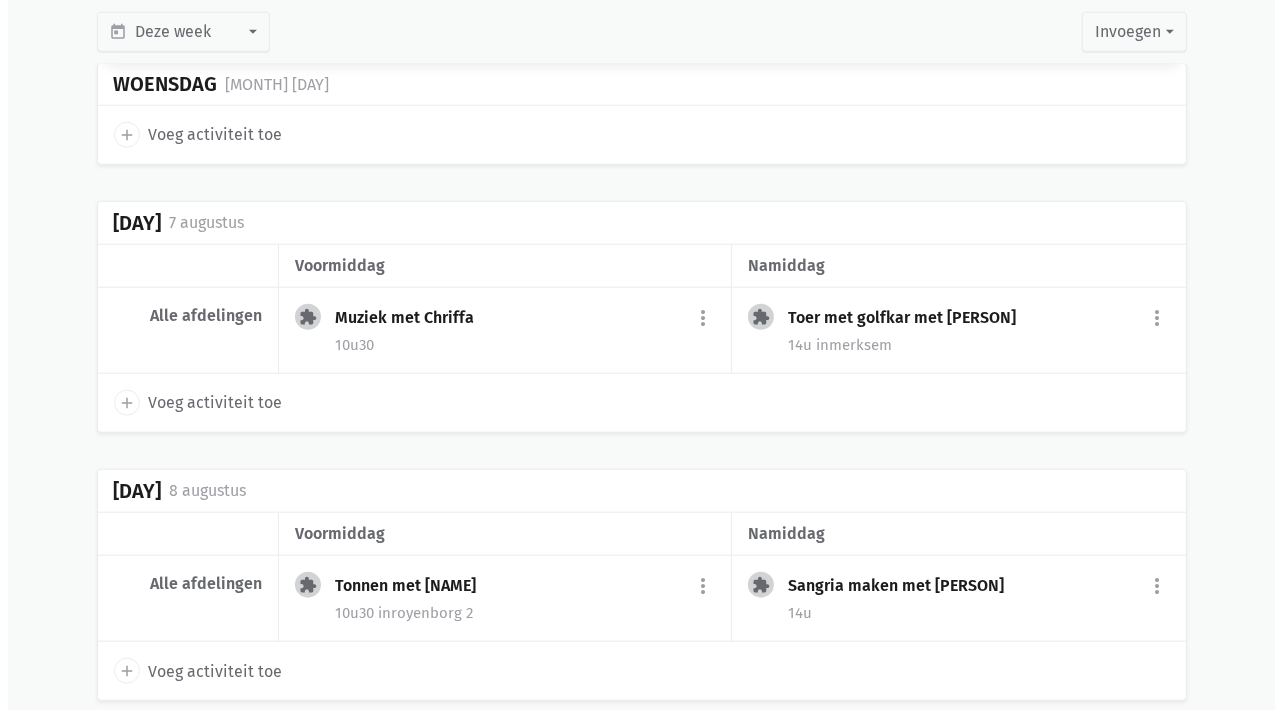 scroll, scrollTop: 1545, scrollLeft: 0, axis: vertical 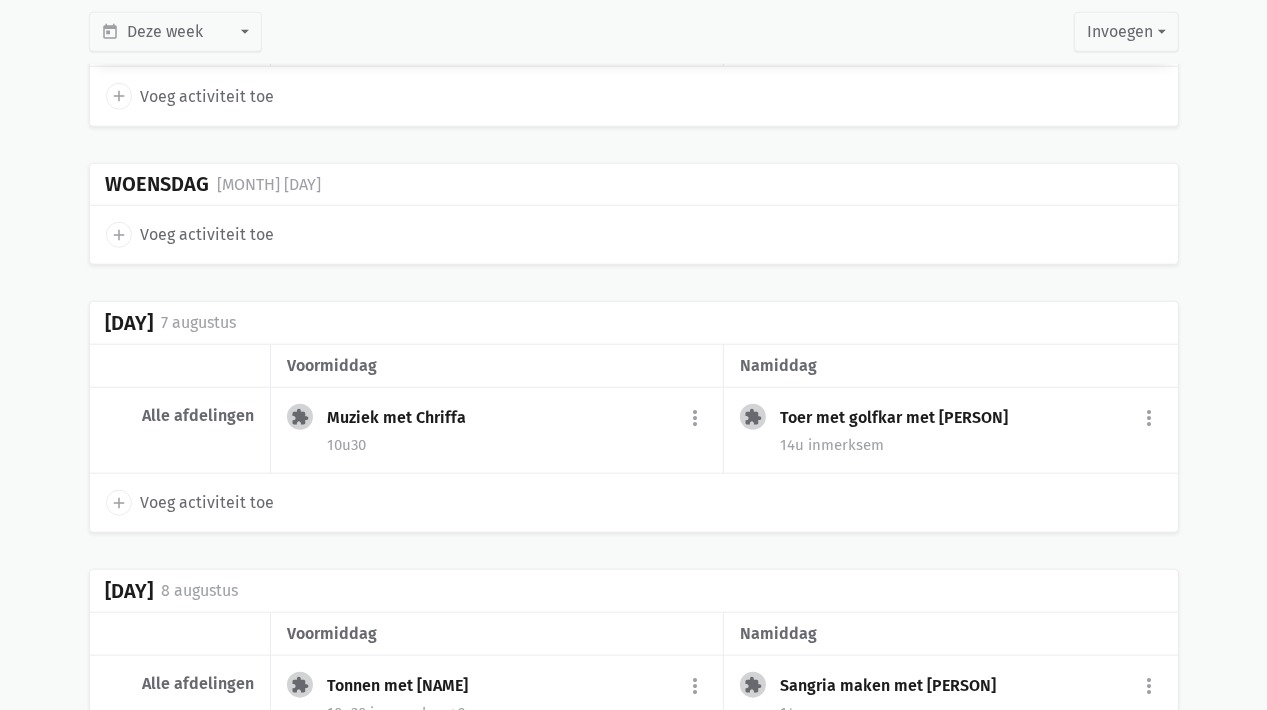 click on "add
Voeg activiteit toe" at bounding box center (634, 235) 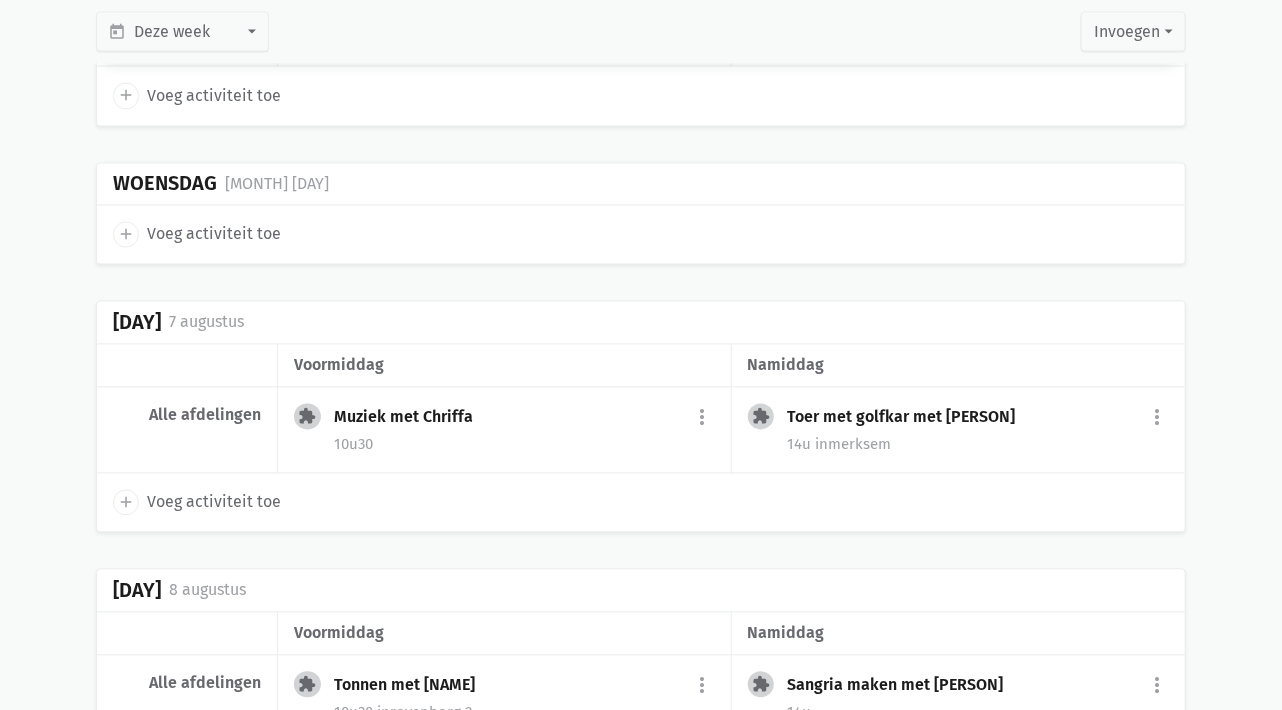 select on "14:00" 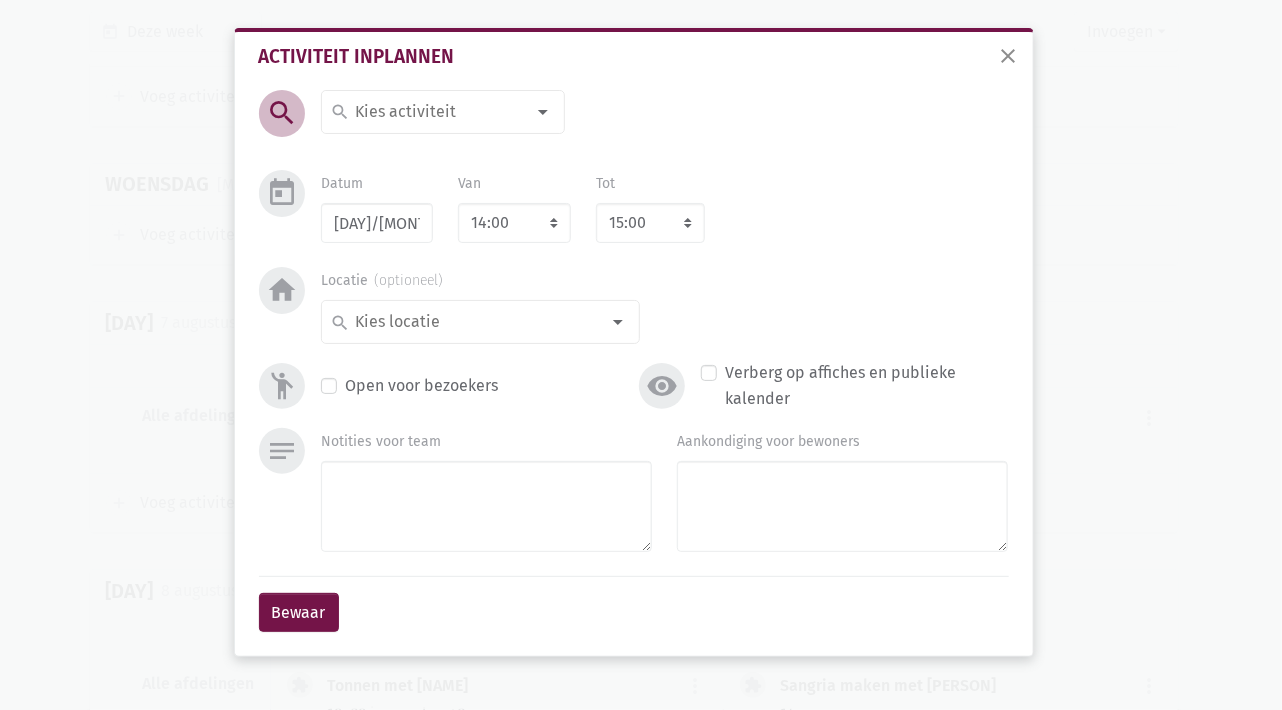 click at bounding box center (438, 112) 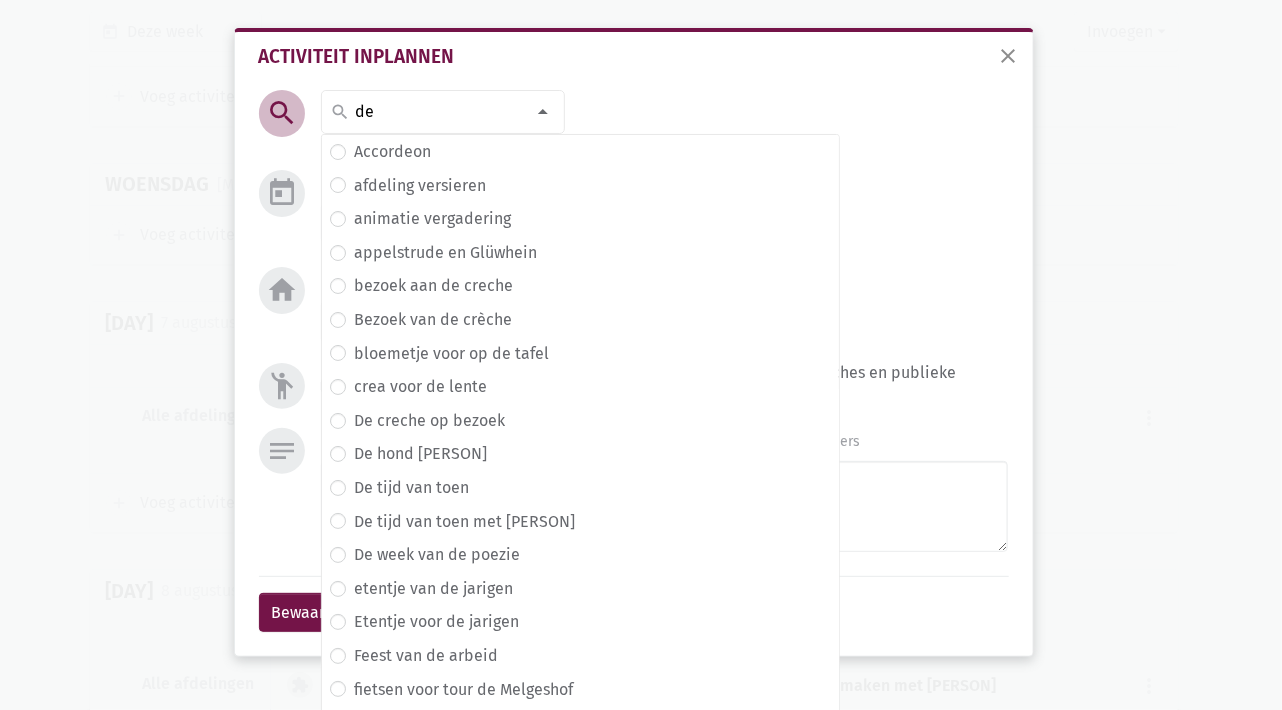 type on "d" 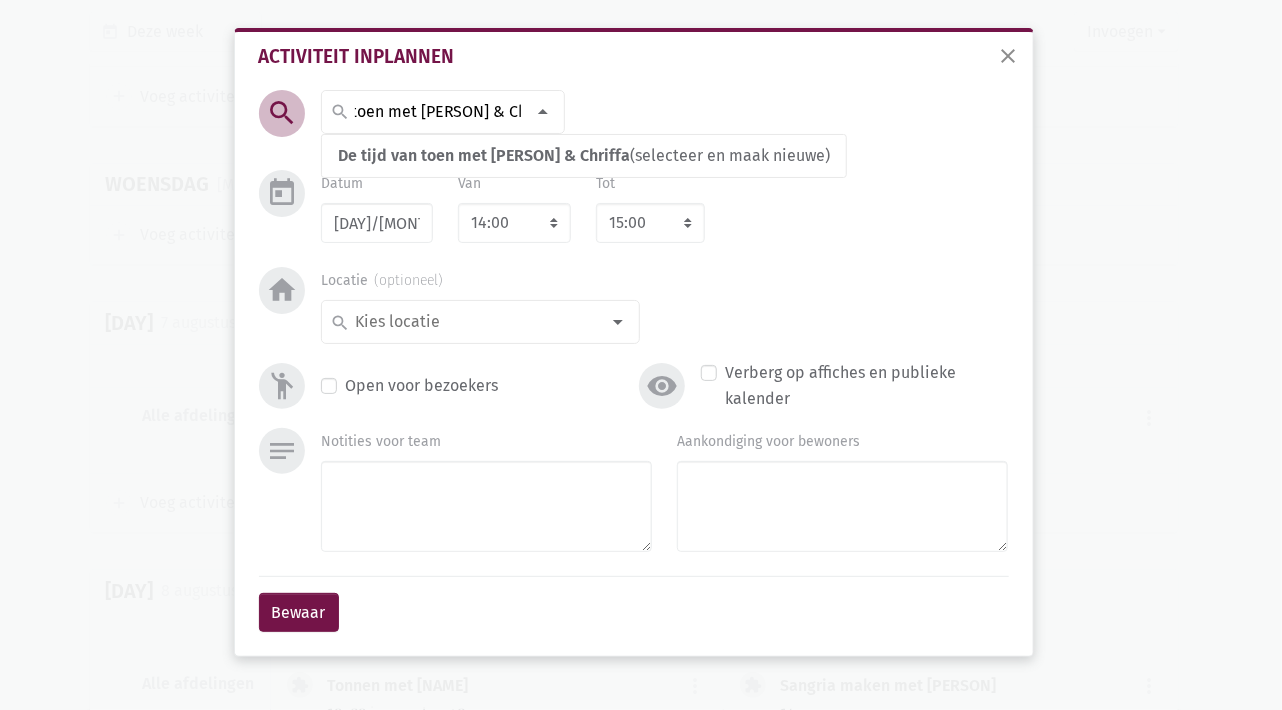 scroll, scrollTop: 0, scrollLeft: 95, axis: horizontal 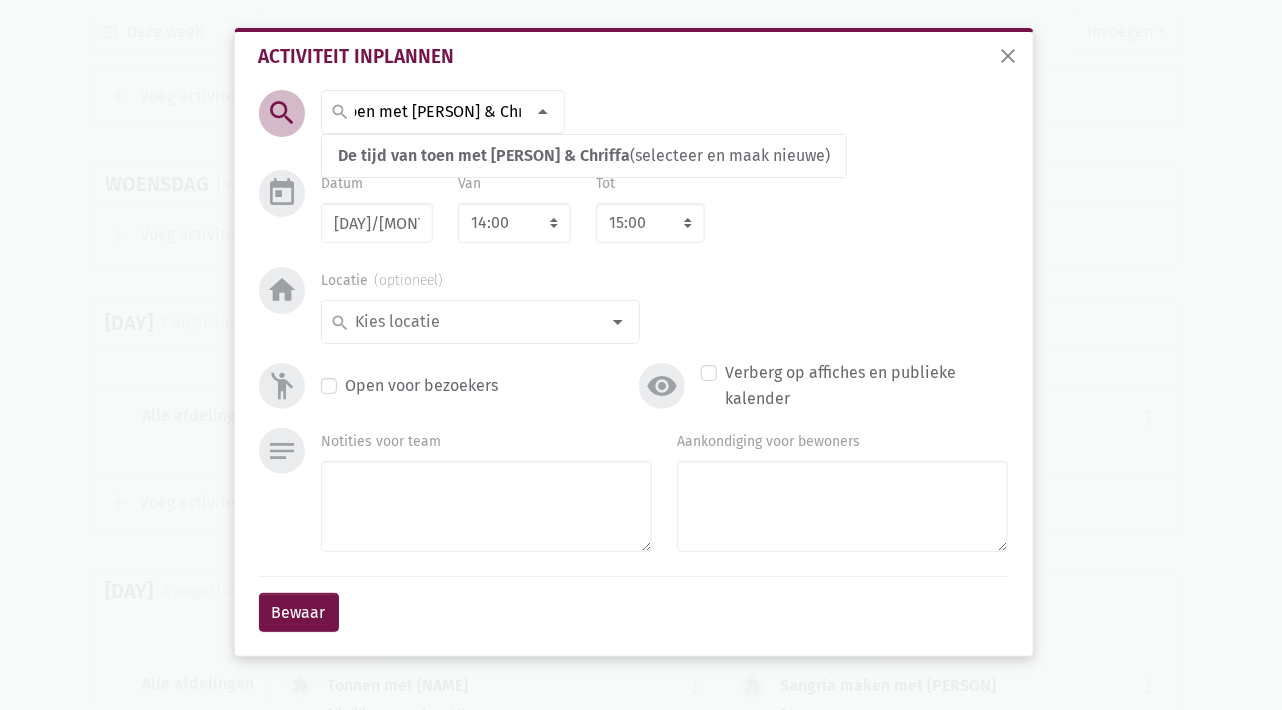 type on "De tijd van toen met [PERSON] & Chriffa" 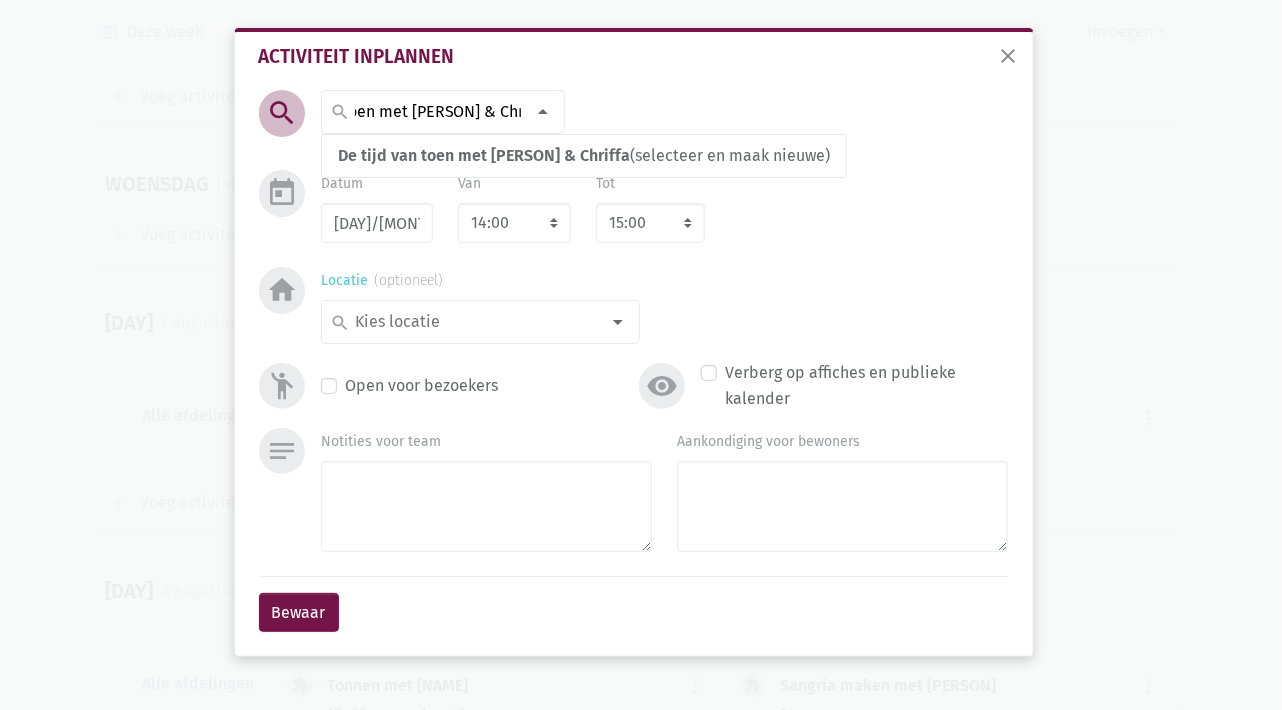 scroll, scrollTop: 0, scrollLeft: 0, axis: both 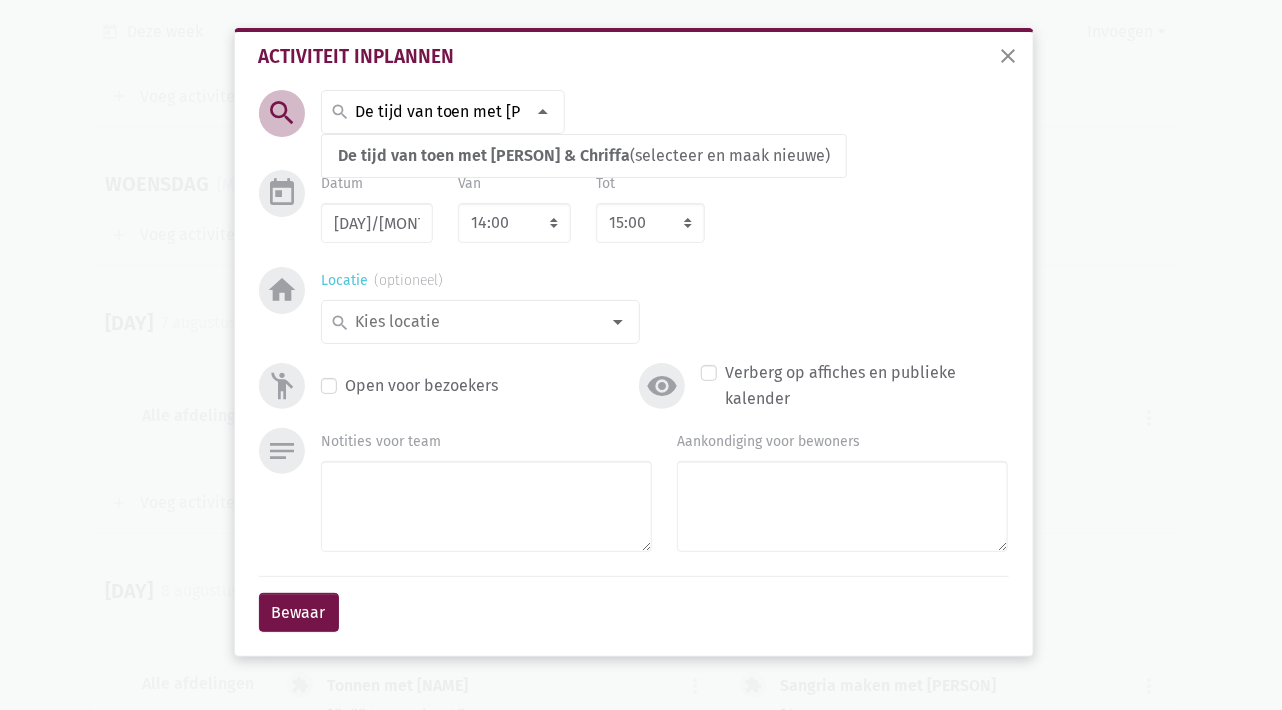 click at bounding box center (618, 322) 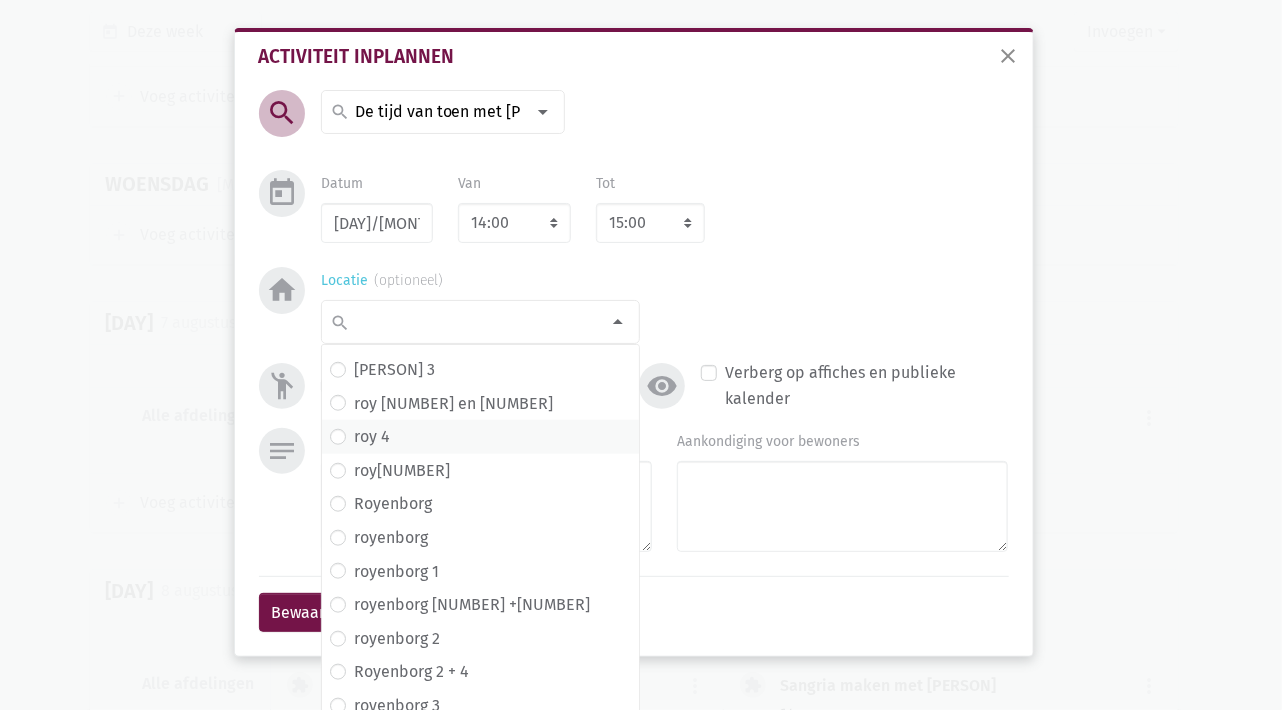 scroll, scrollTop: 937, scrollLeft: 0, axis: vertical 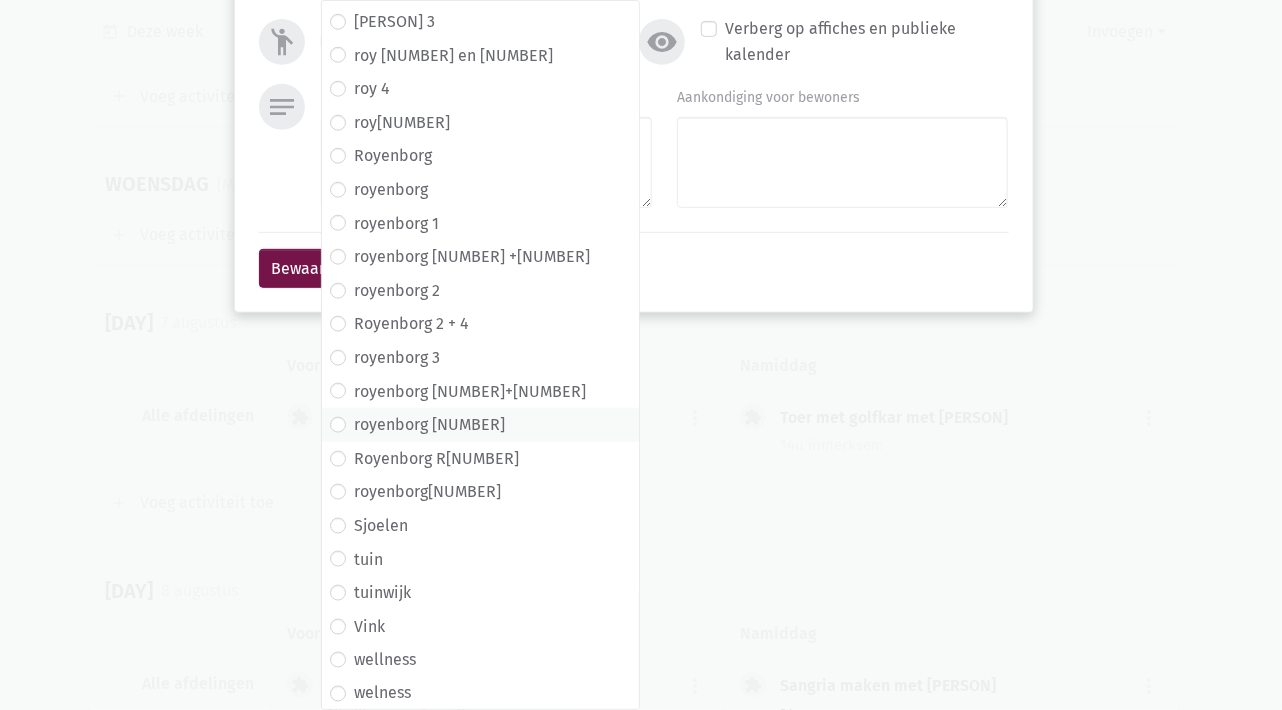 click on "royenborg [NUMBER]" at bounding box center [429, 425] 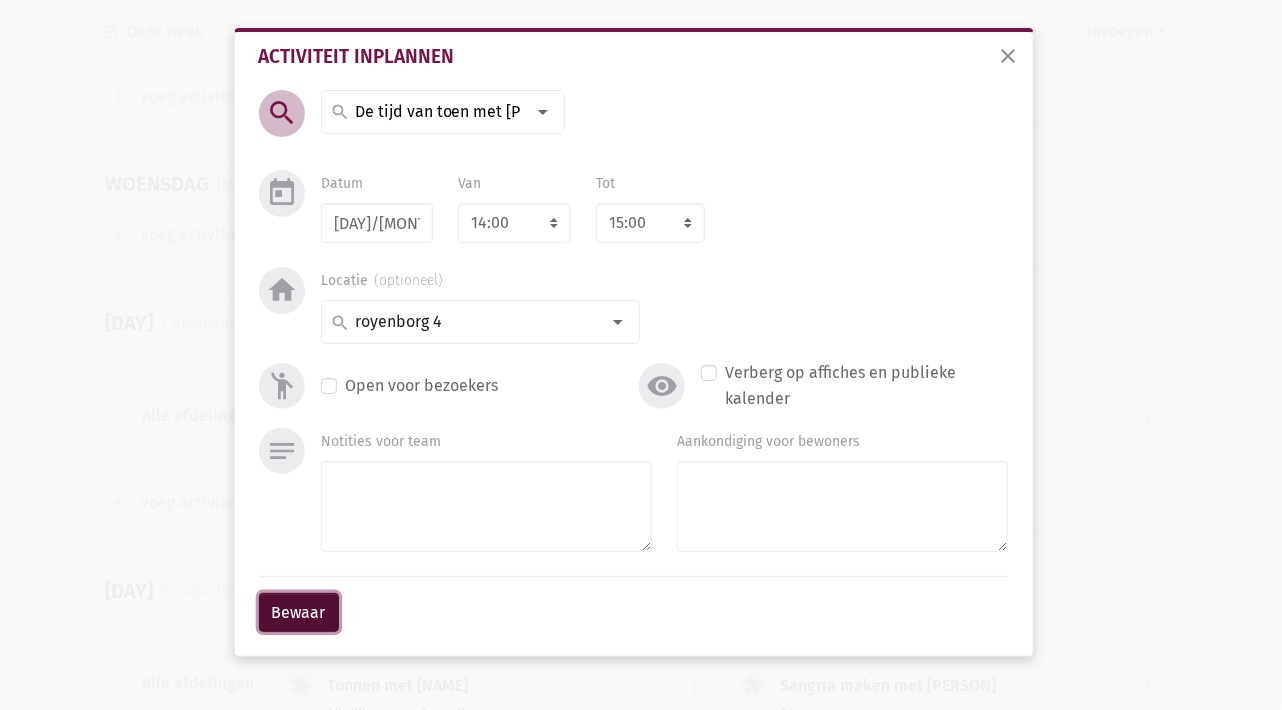 click on "Bewaar" at bounding box center [299, 613] 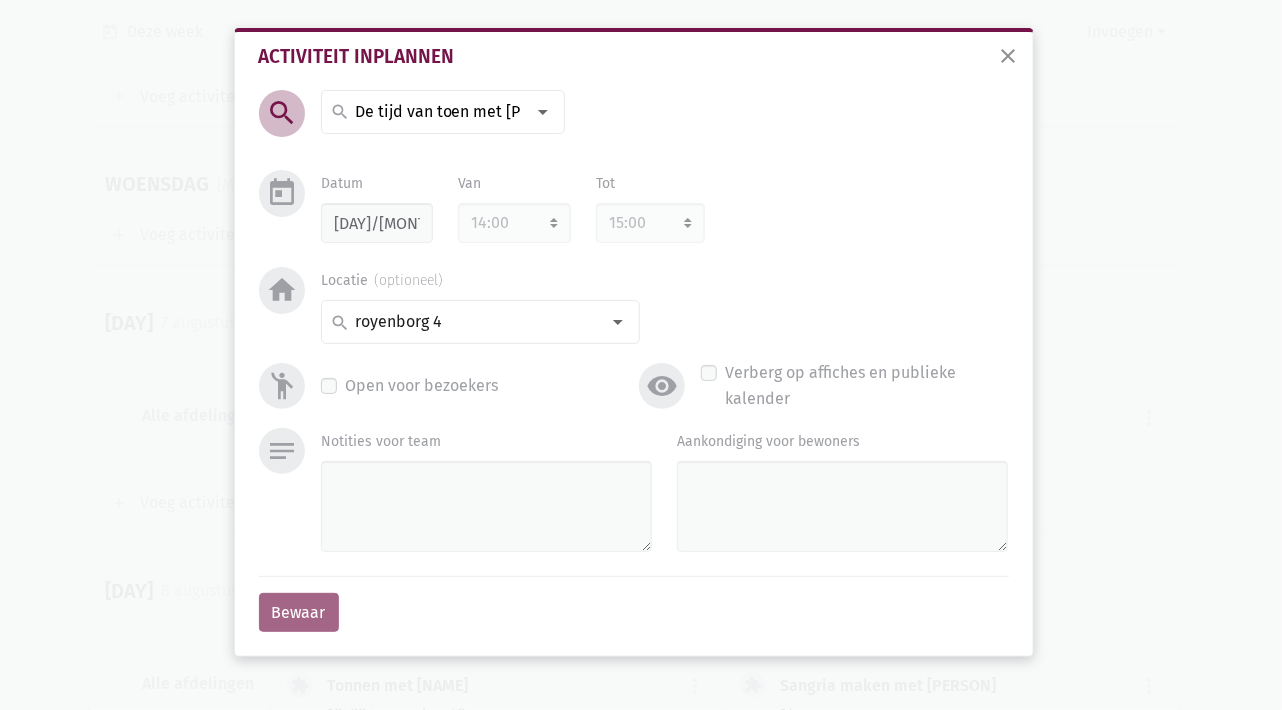 type 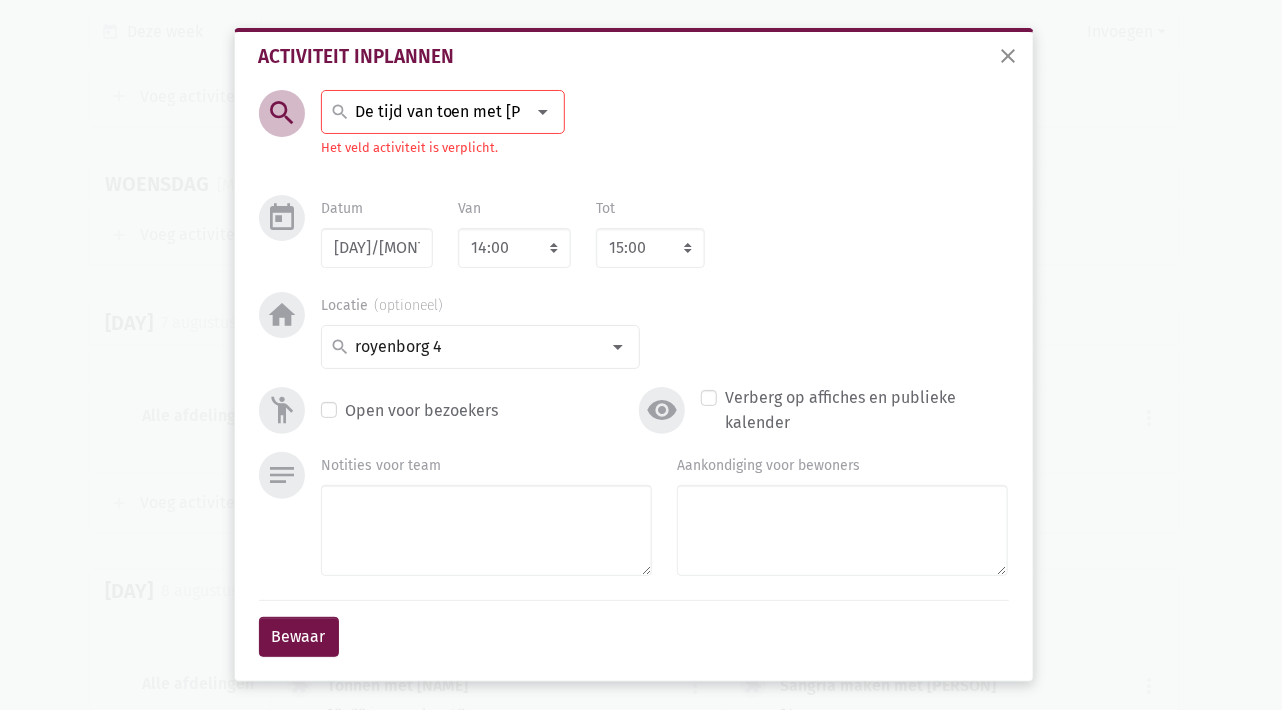 click on "De tijd van toen met [PERSON] & Chriffa" at bounding box center [438, 112] 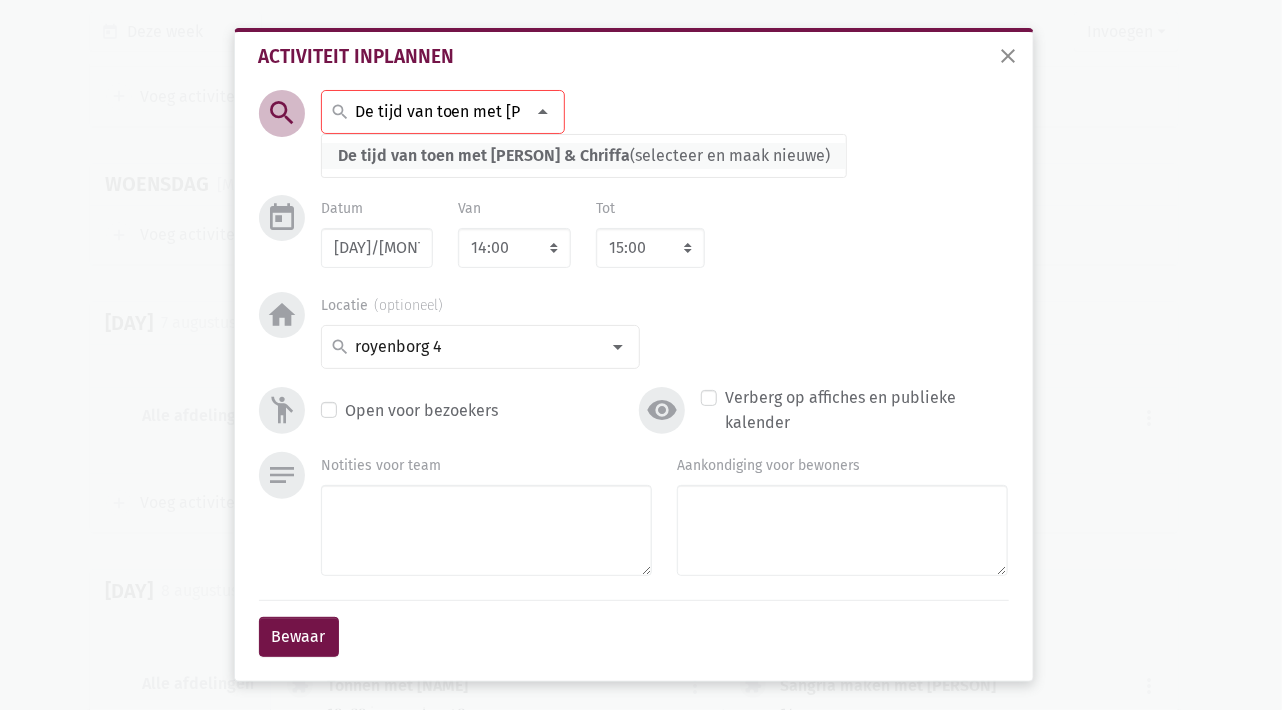 click on "De tijd van toen met [NAME] & [NAME]
(selecteer en maak nieuwe)" at bounding box center [584, 156] 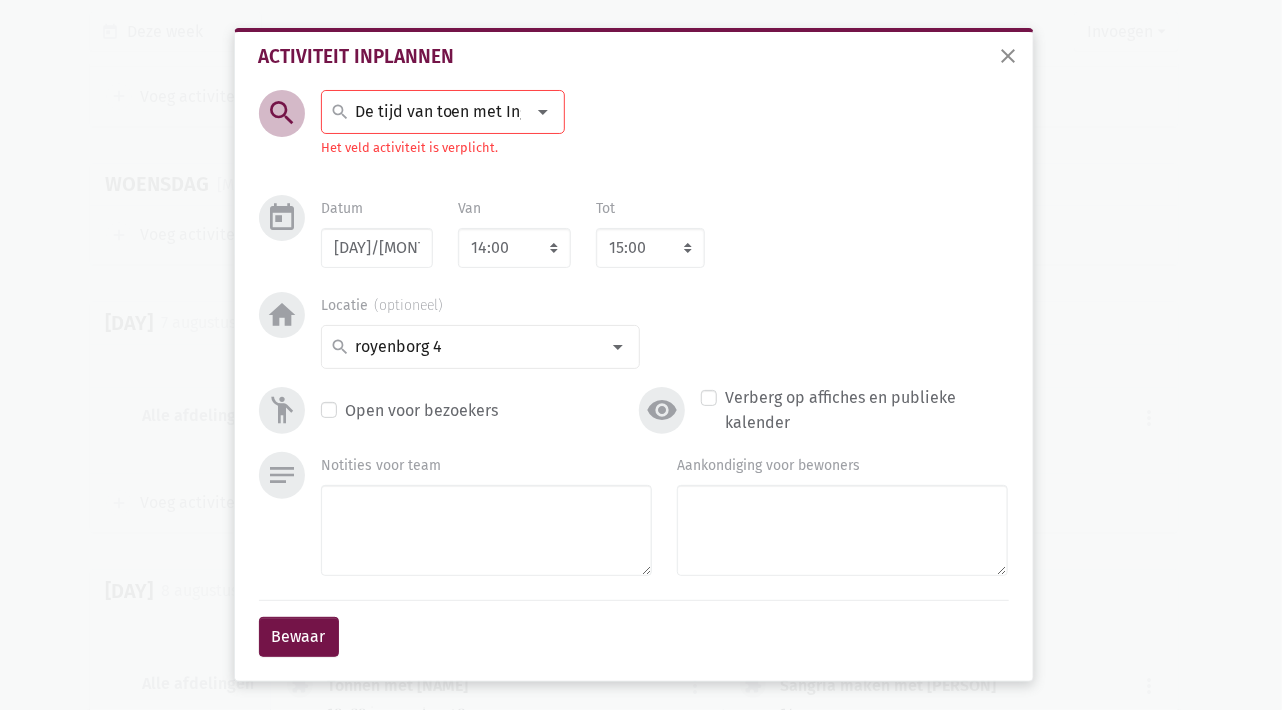 click at bounding box center (543, 112) 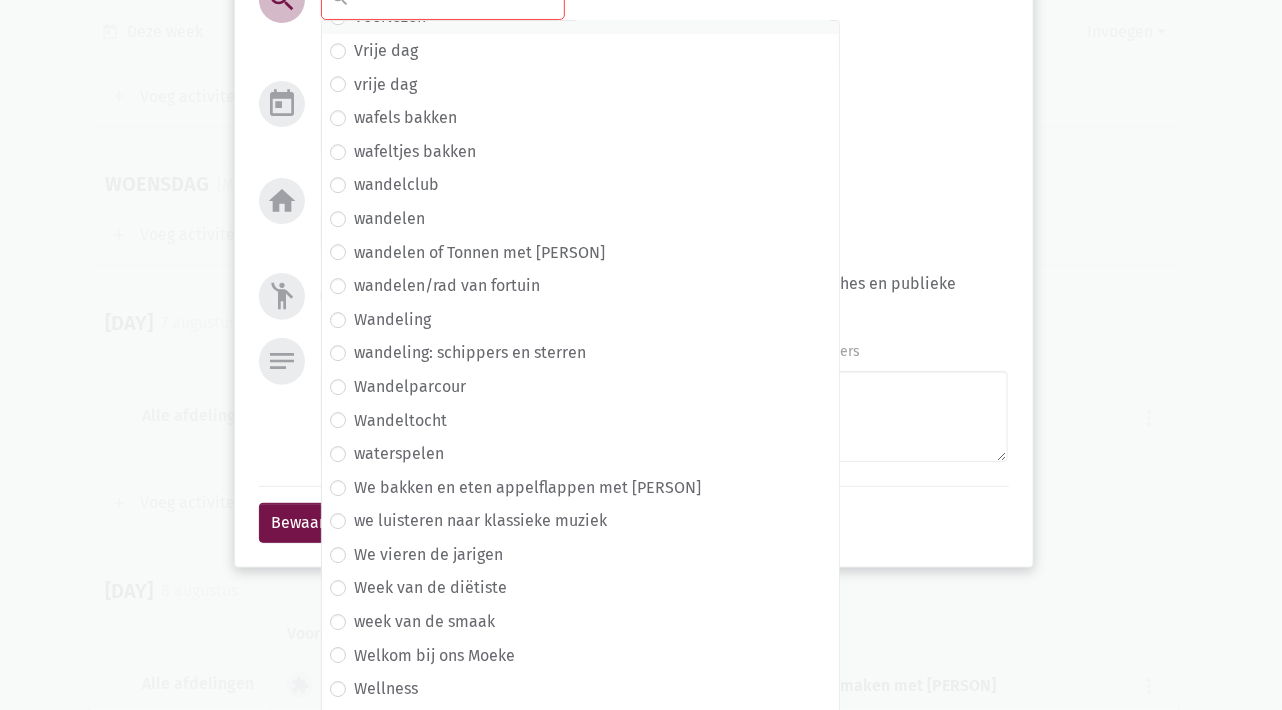 scroll, scrollTop: 12133, scrollLeft: 0, axis: vertical 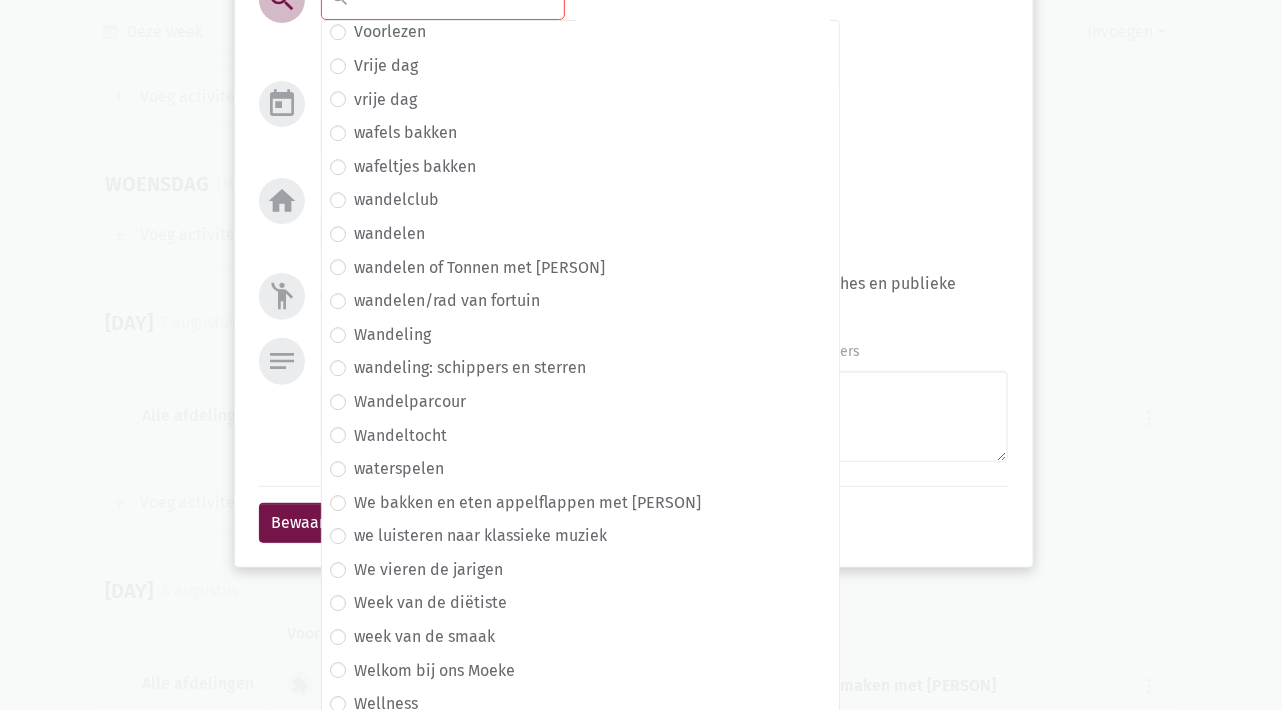 click at bounding box center (438, -2) 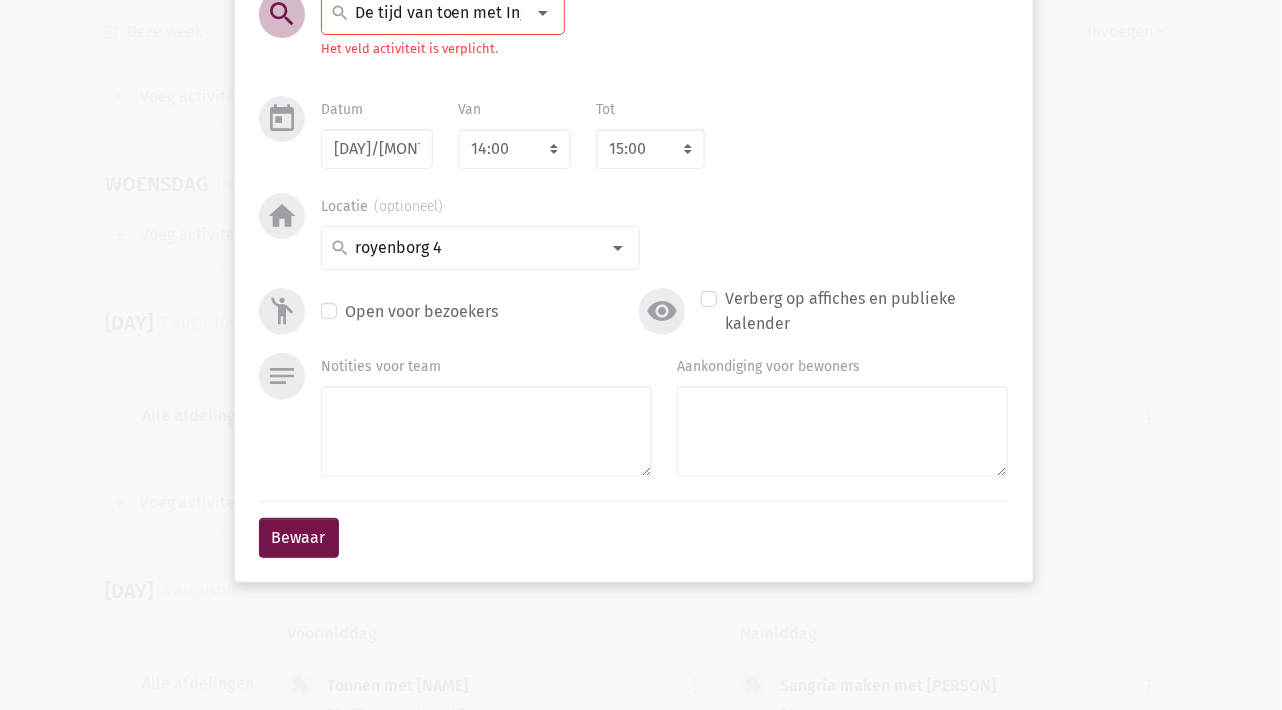 scroll, scrollTop: 0, scrollLeft: 0, axis: both 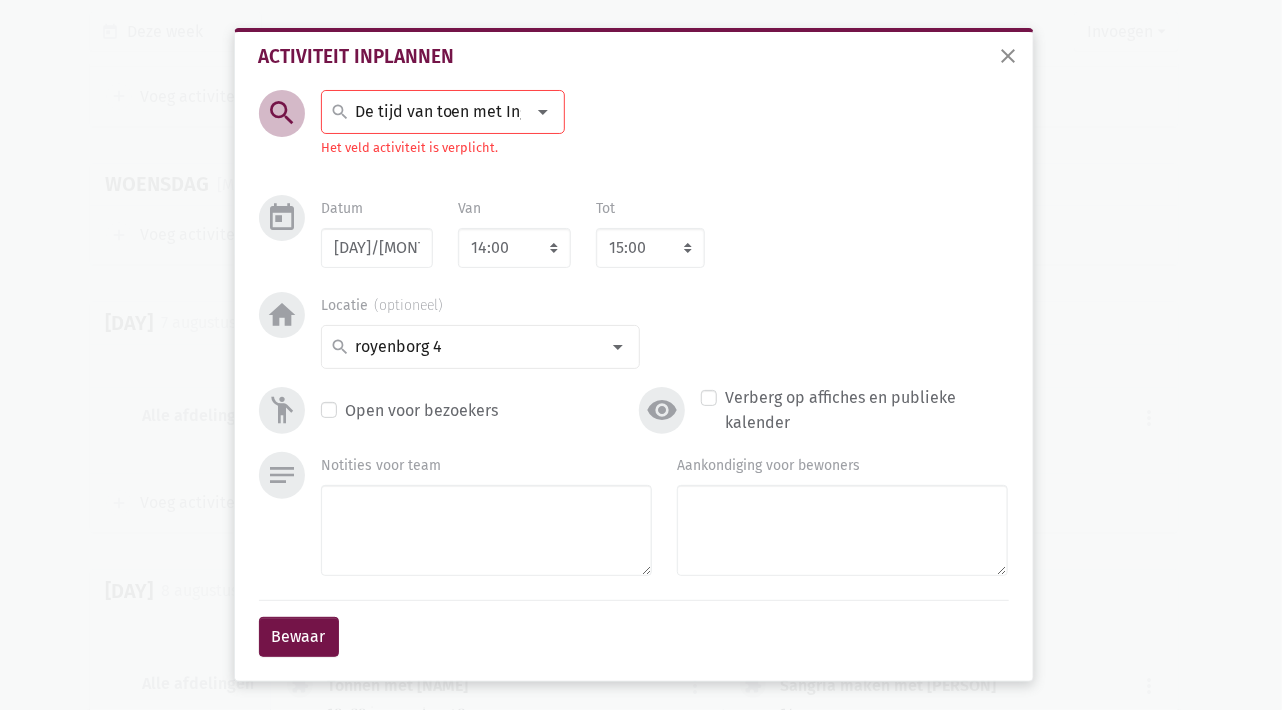 click at bounding box center [438, 112] 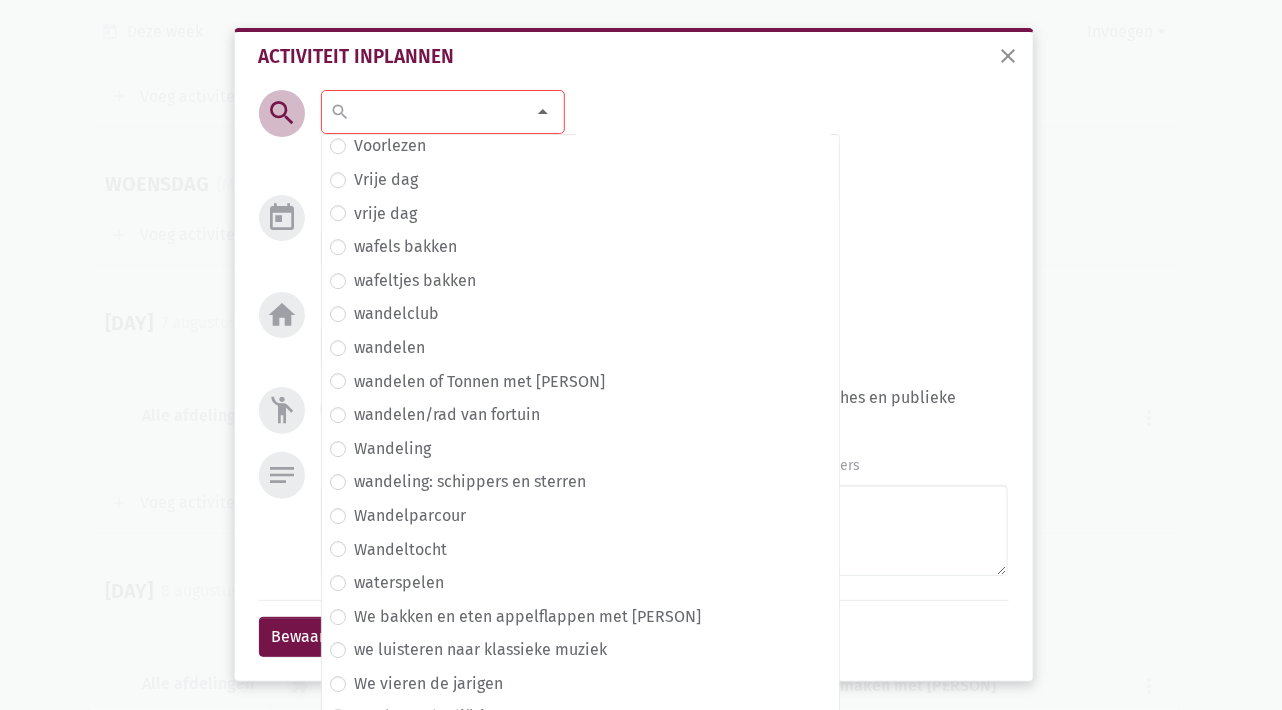 scroll, scrollTop: 13033, scrollLeft: 0, axis: vertical 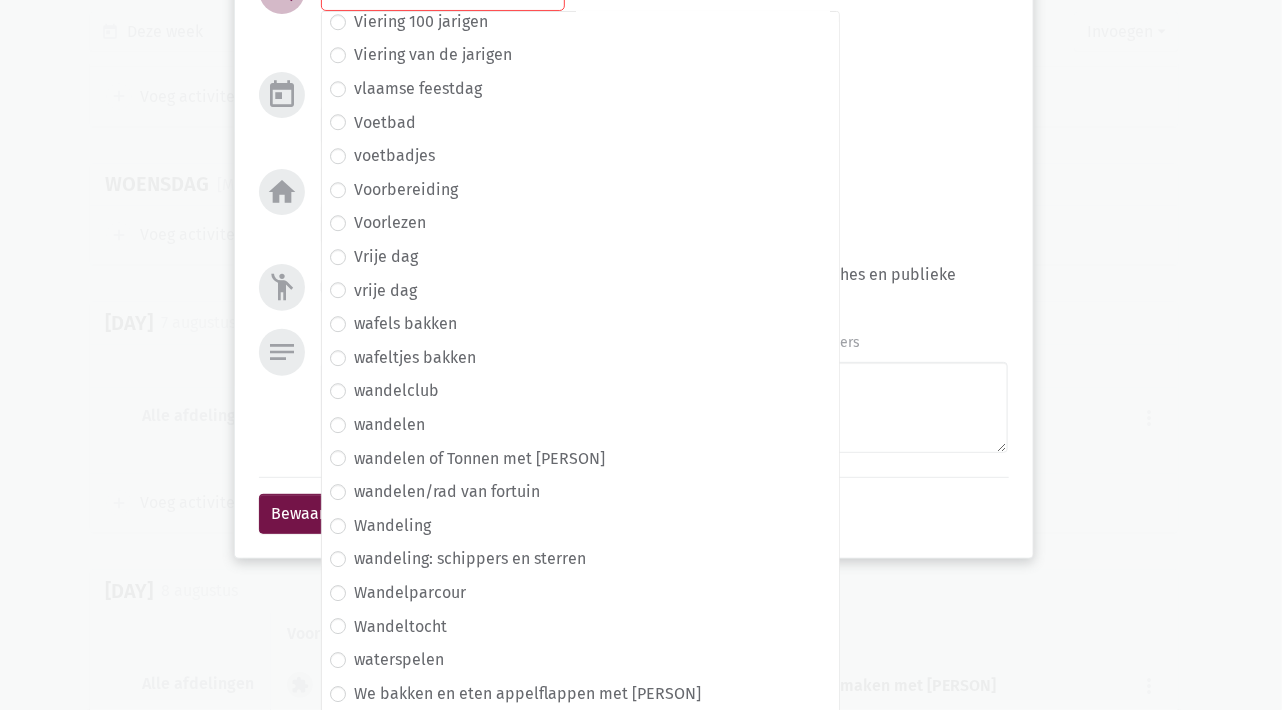 click on "Viering 100 jarigen" at bounding box center (580, 22) 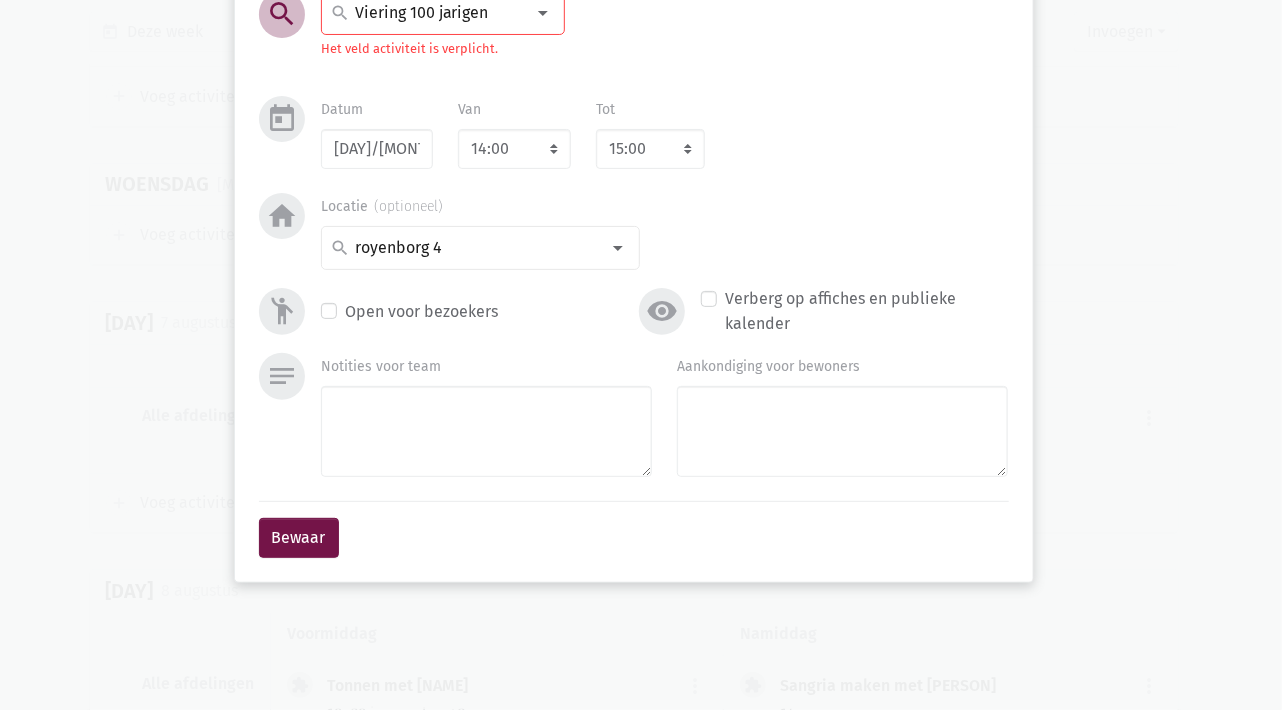 scroll, scrollTop: 11796, scrollLeft: 0, axis: vertical 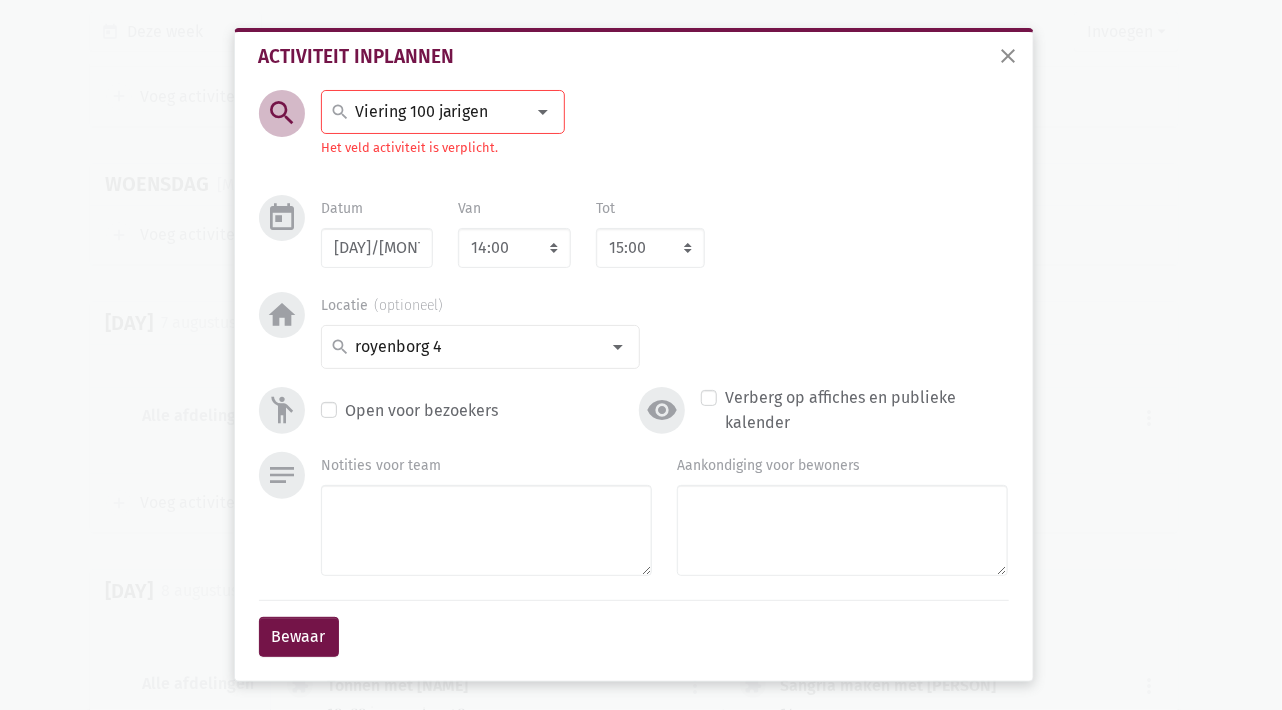click at bounding box center (438, 112) 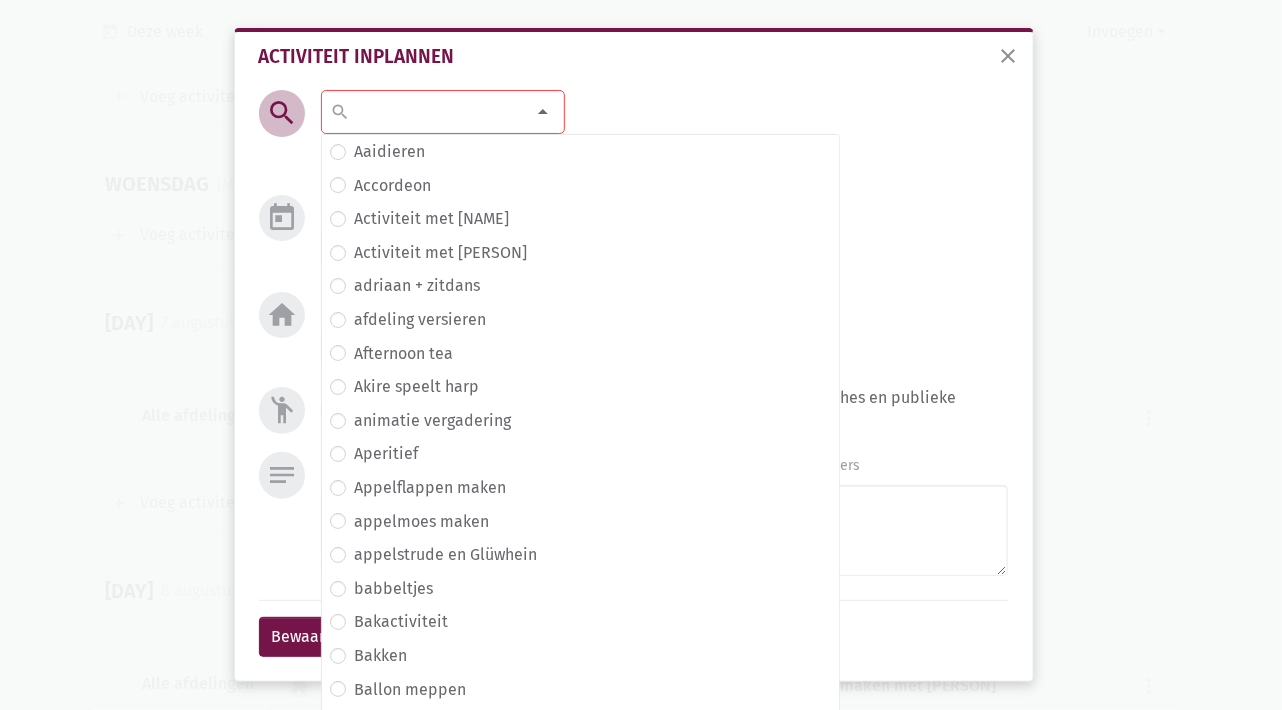 scroll, scrollTop: 11590, scrollLeft: 0, axis: vertical 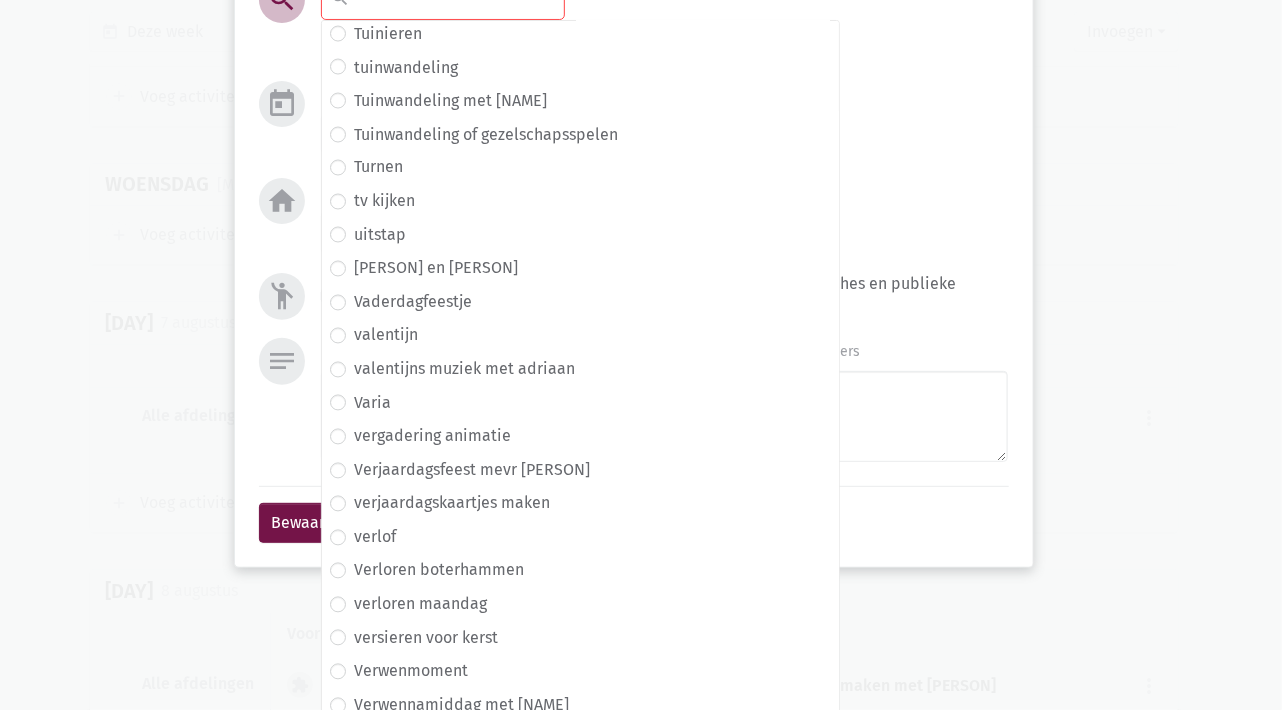 click on "summarize" at bounding box center [634, 157] 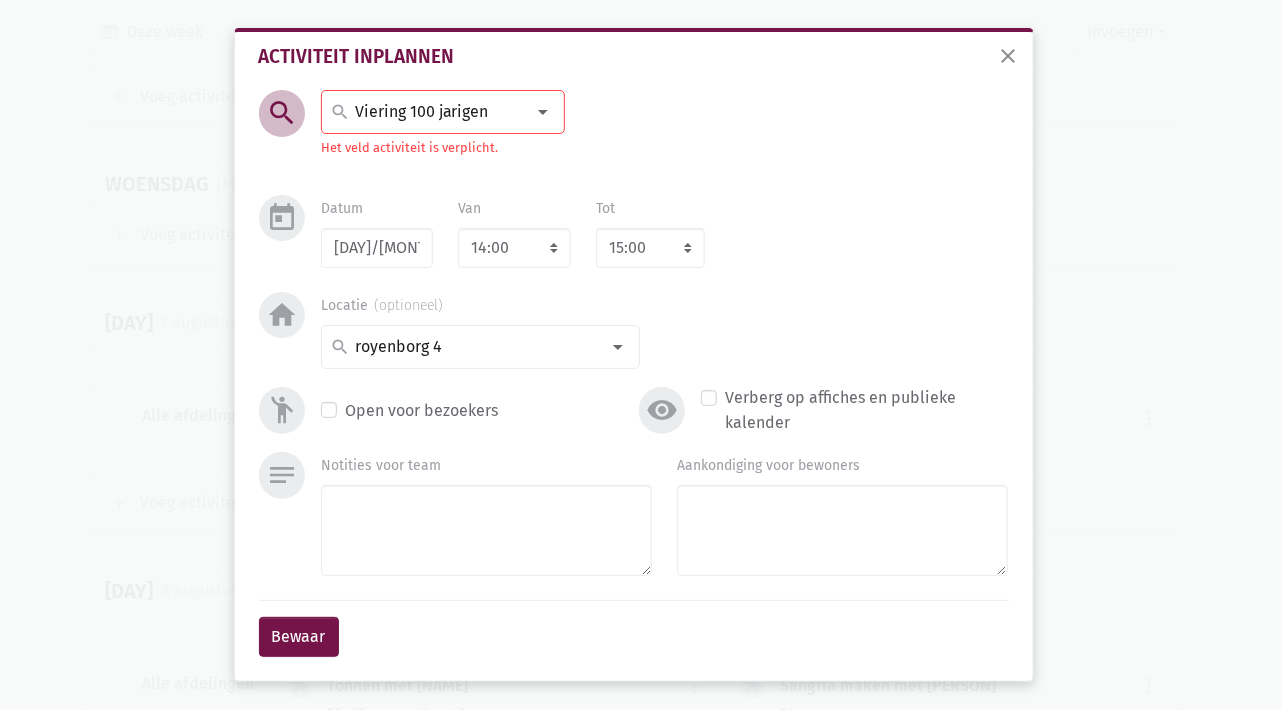 scroll, scrollTop: 0, scrollLeft: 0, axis: both 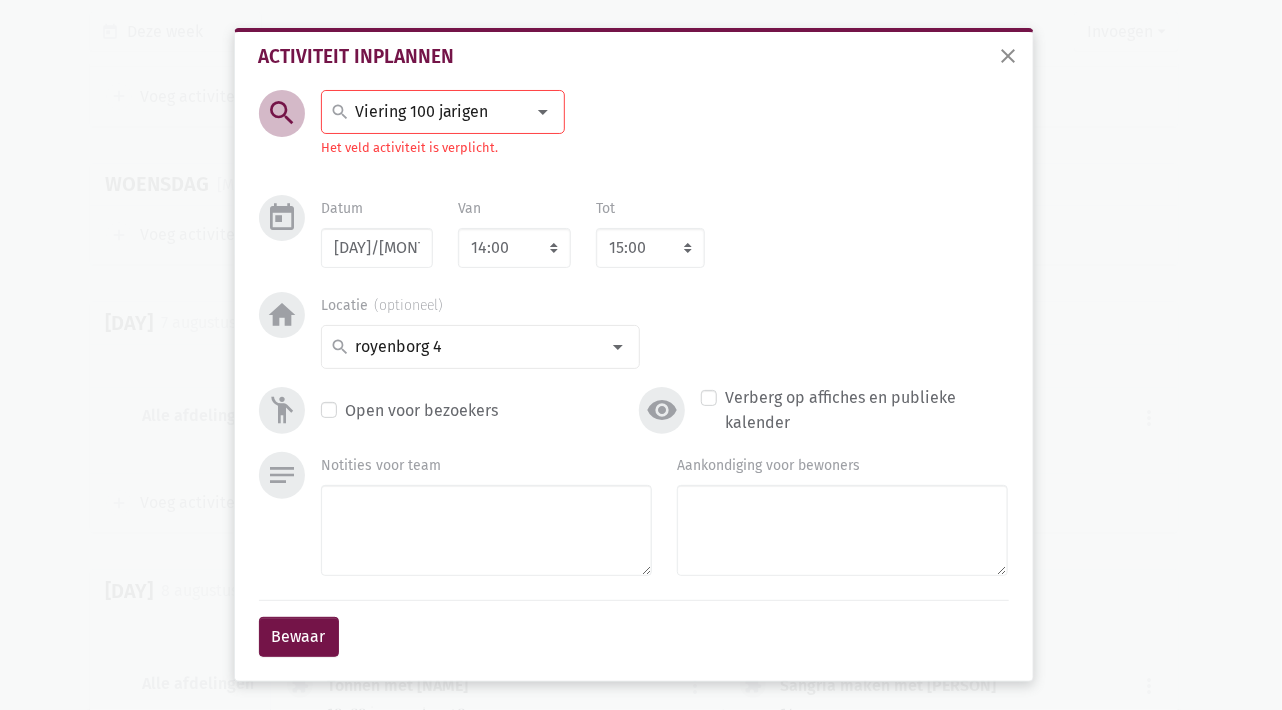 click at bounding box center [543, 112] 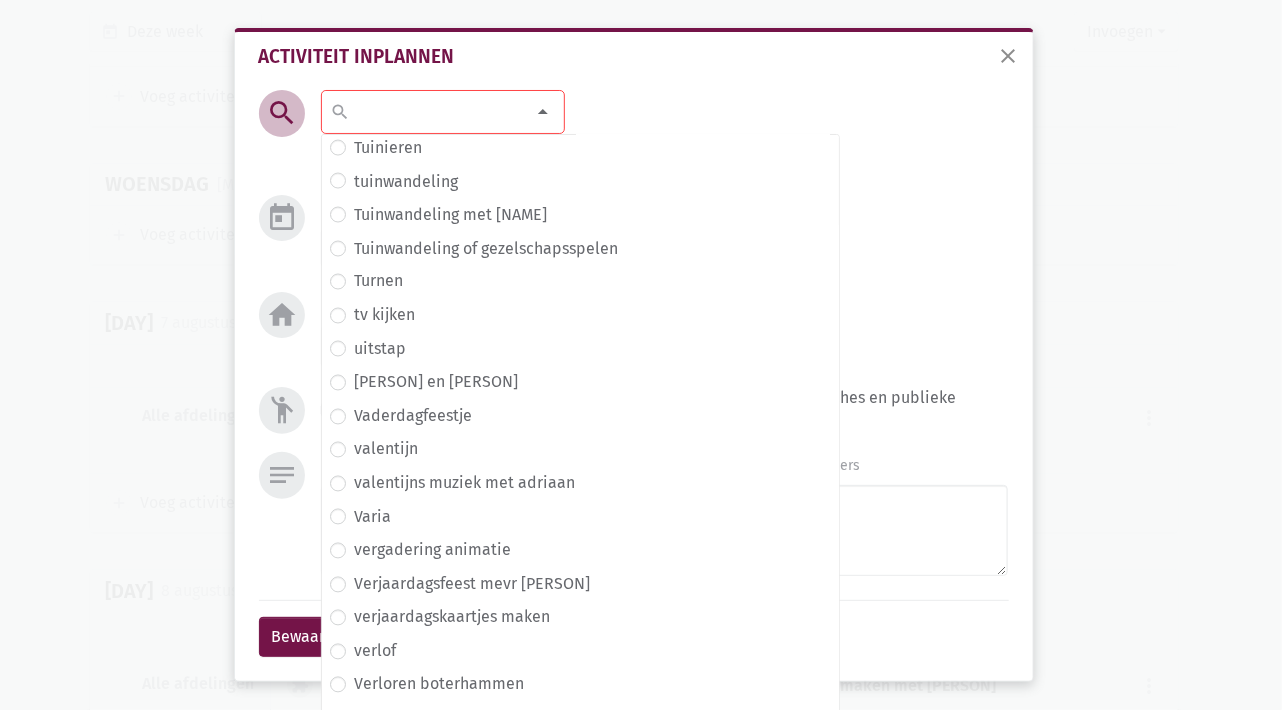 scroll, scrollTop: 11590, scrollLeft: 0, axis: vertical 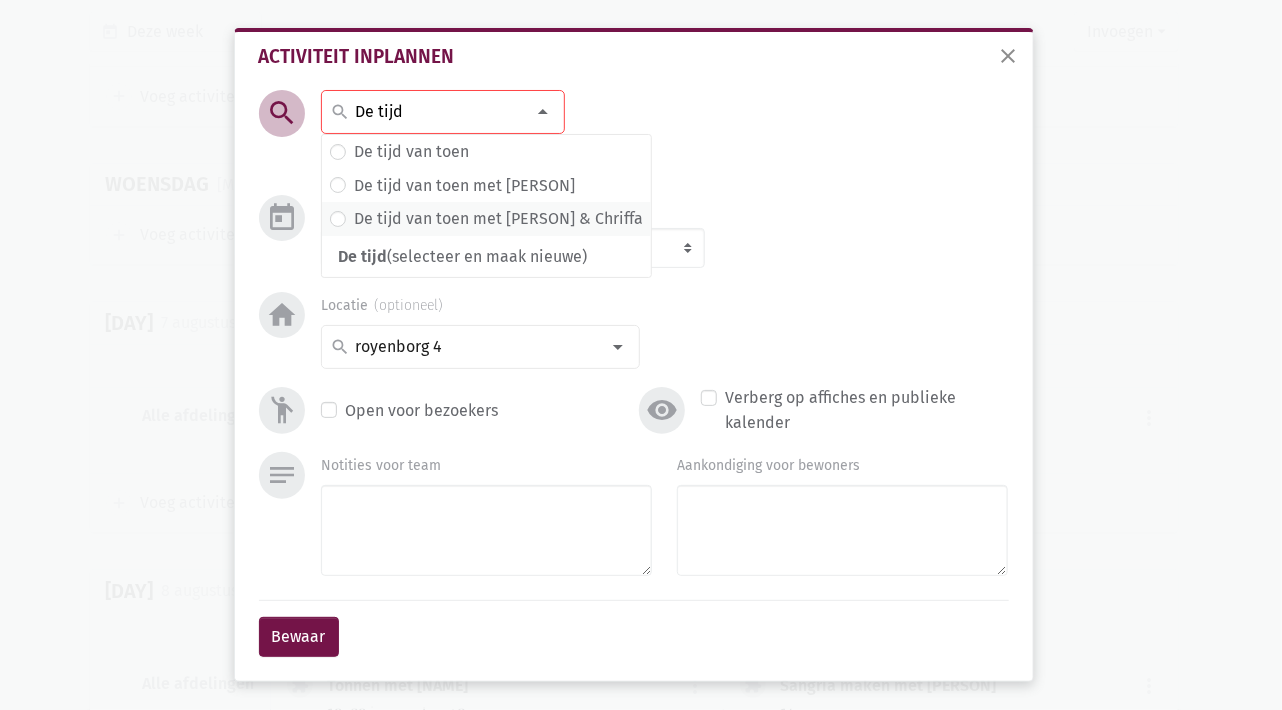 type on "De tijd" 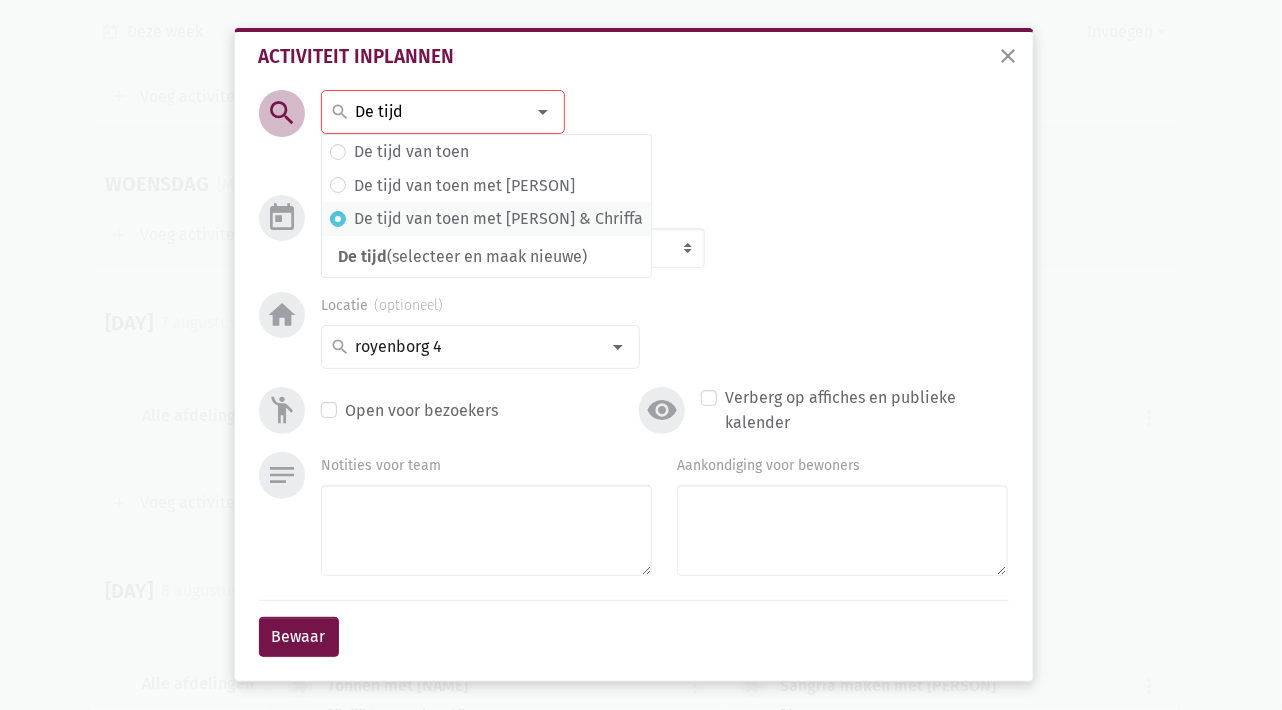 type 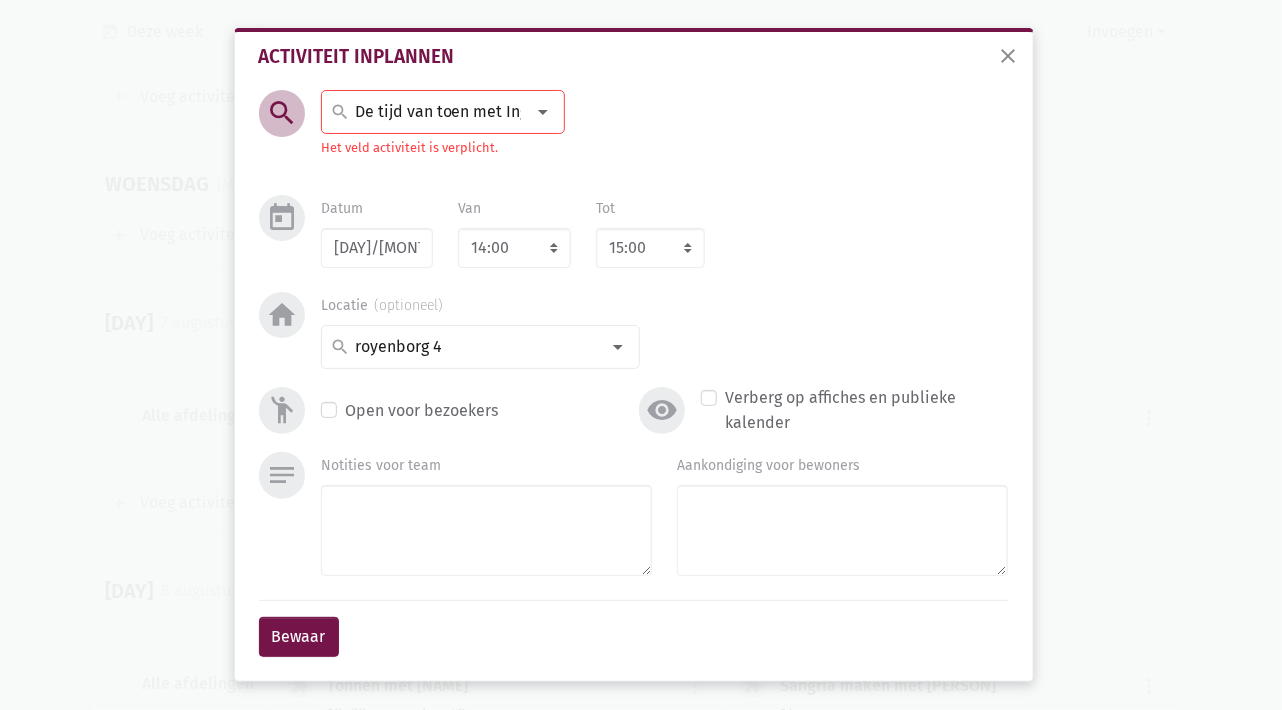 click on "Het veld activiteit is verplicht." at bounding box center (443, 148) 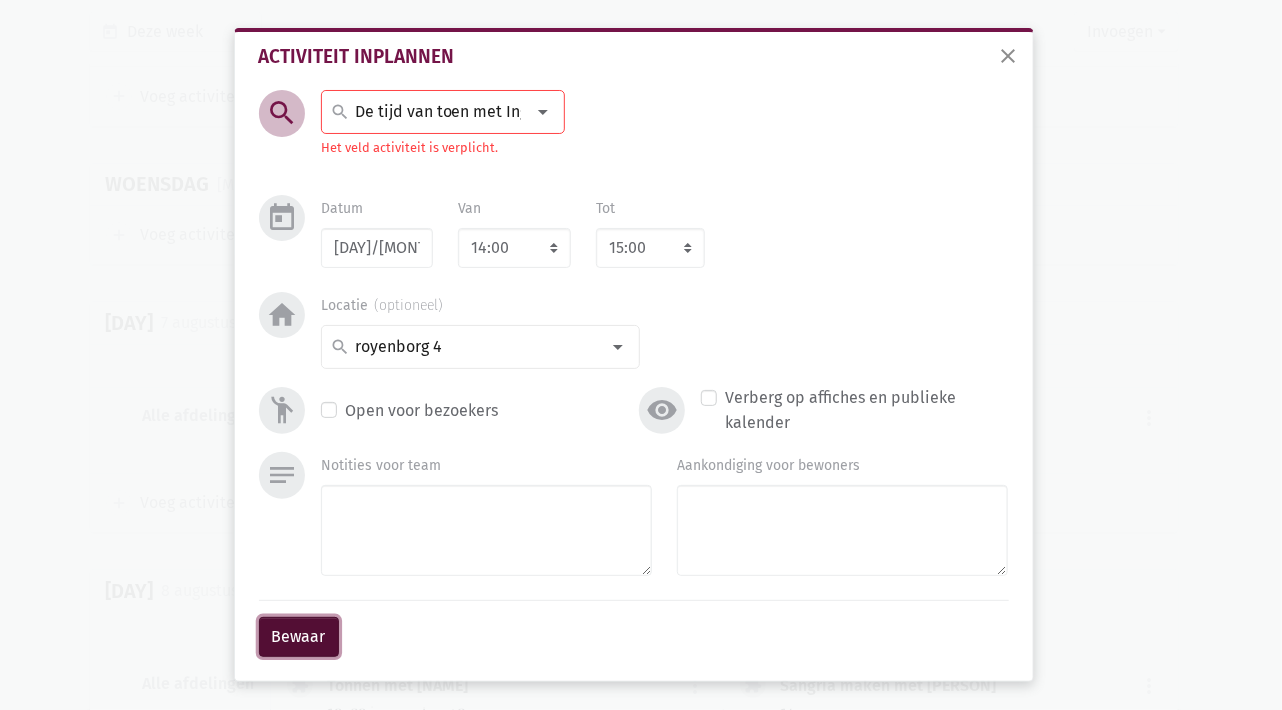 click on "Bewaar" at bounding box center (299, 637) 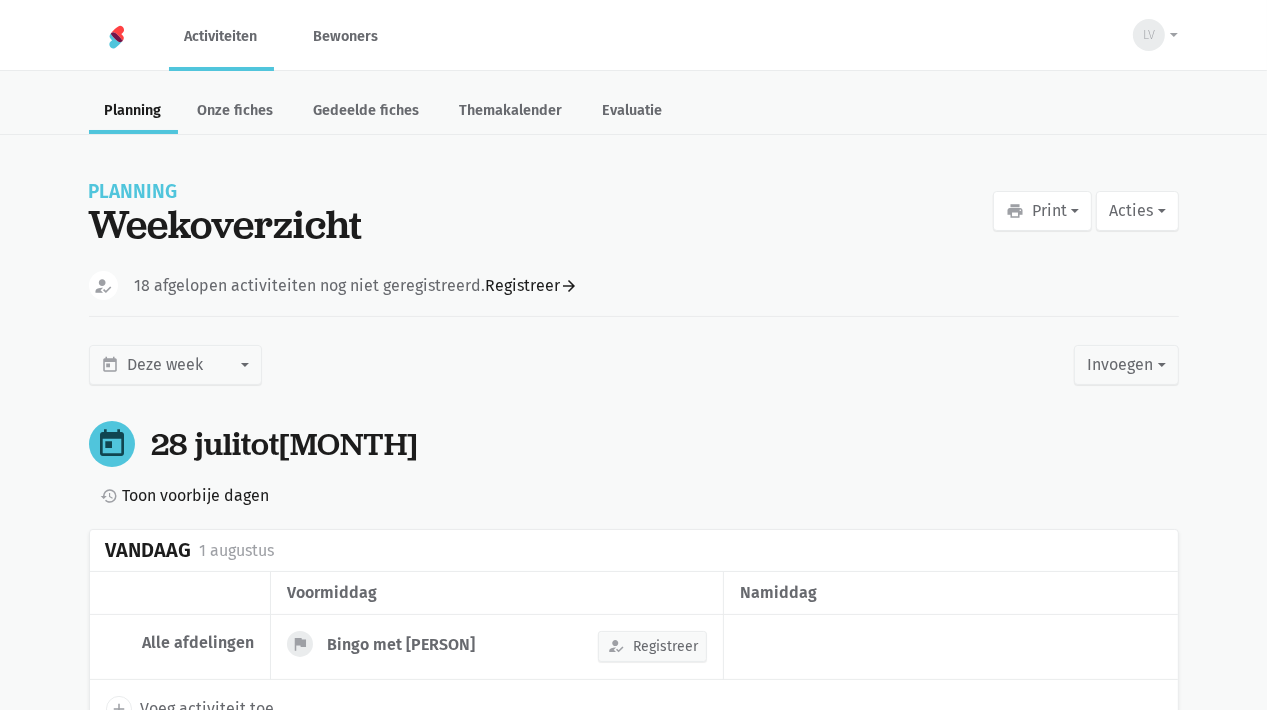 scroll, scrollTop: 0, scrollLeft: 0, axis: both 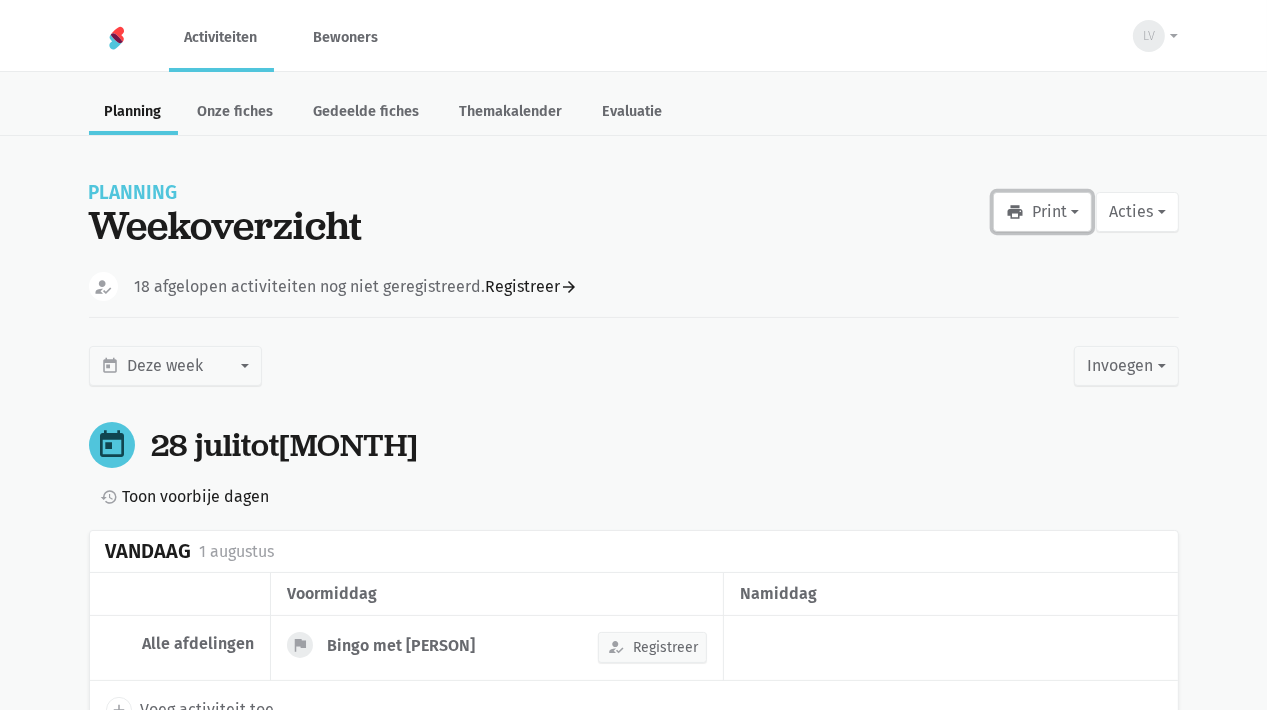 click on "print
Print" at bounding box center (1042, 212) 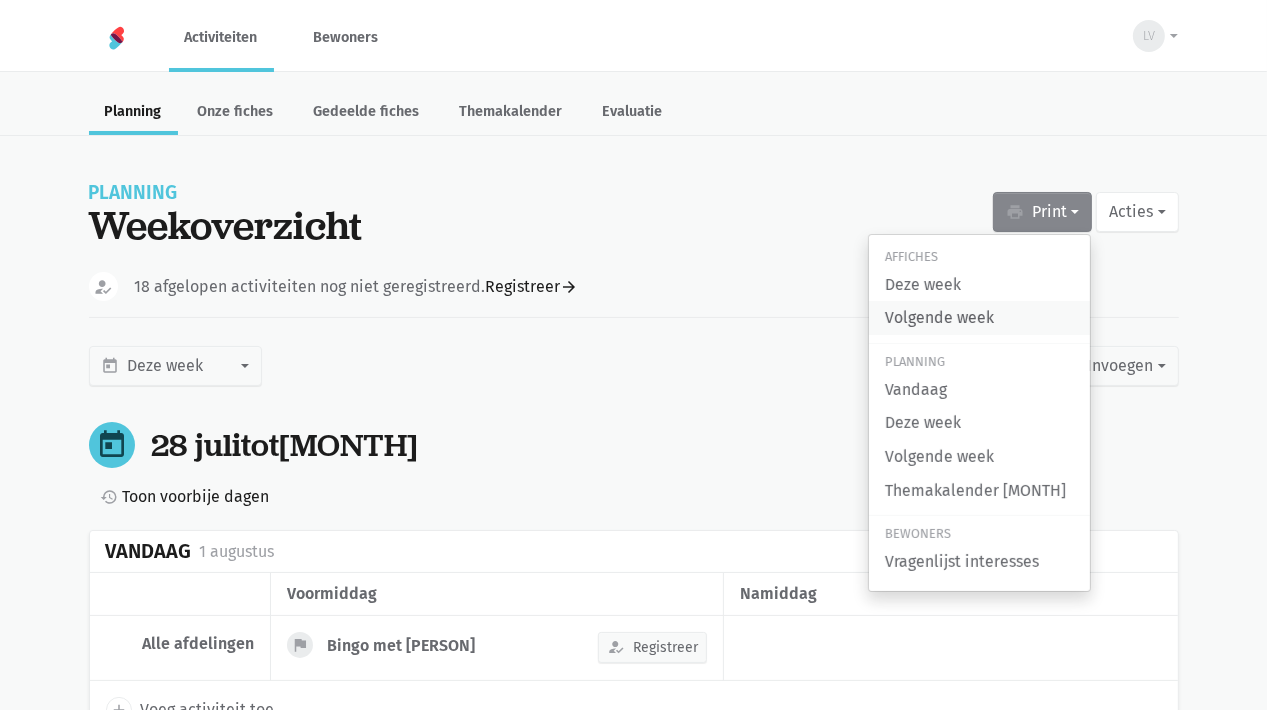 click on "Volgende week" at bounding box center [979, 318] 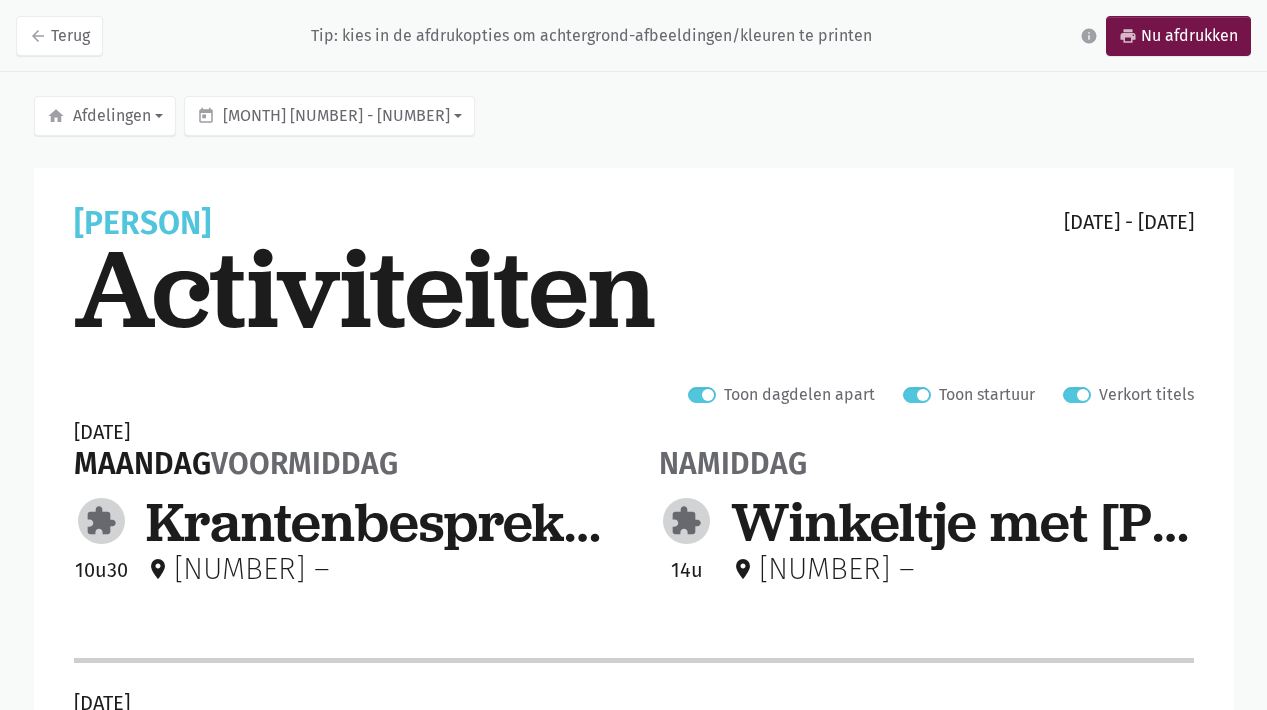 scroll, scrollTop: 0, scrollLeft: 0, axis: both 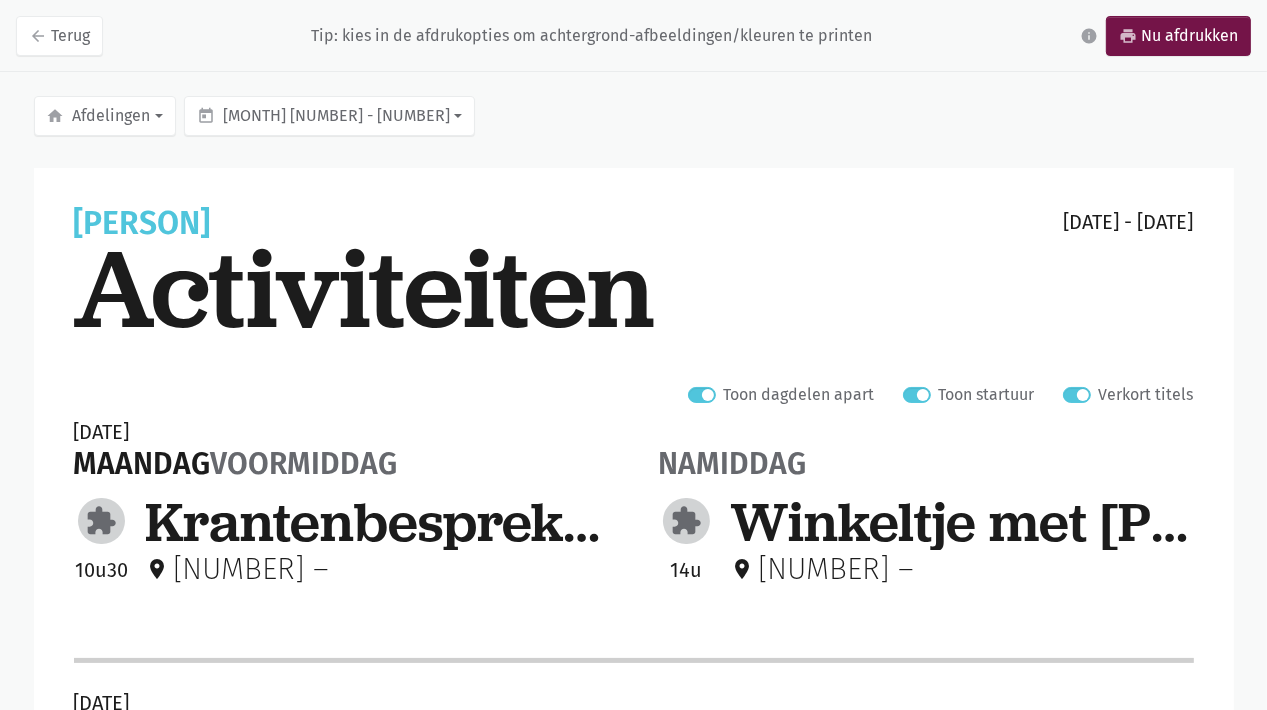 drag, startPoint x: 1077, startPoint y: 395, endPoint x: 1062, endPoint y: 381, distance: 20.518284 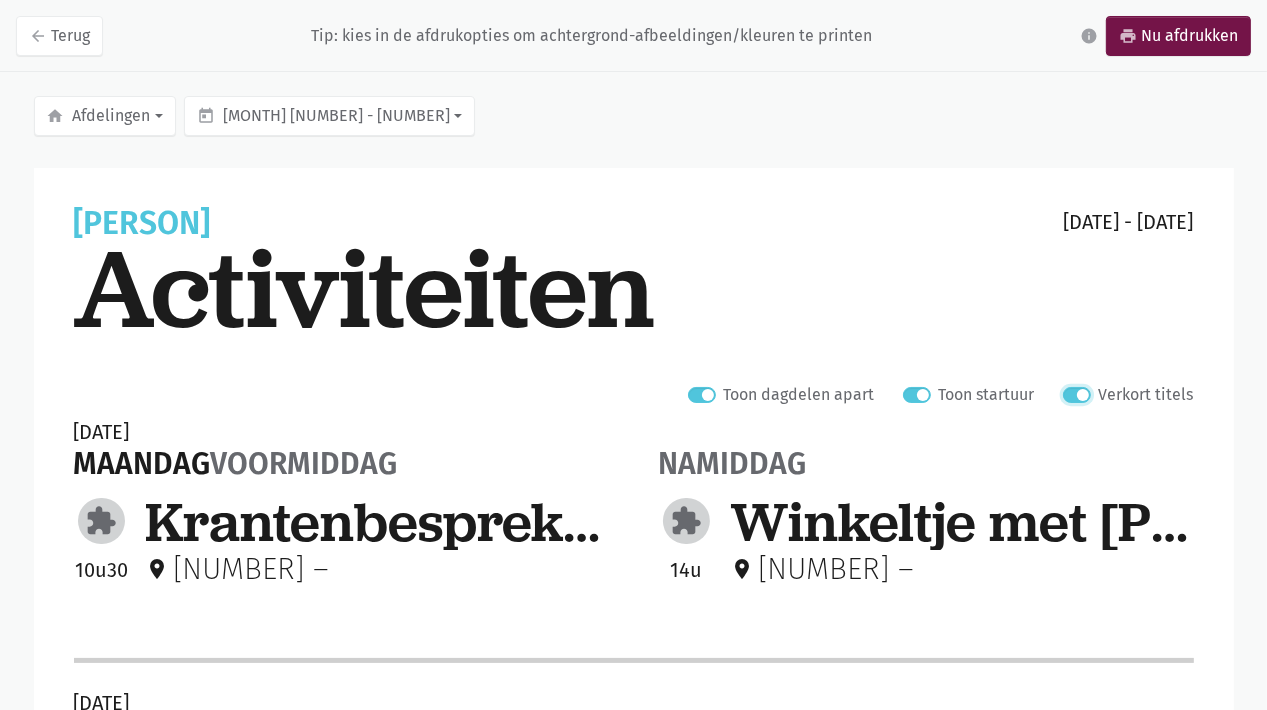 checkbox on "false" 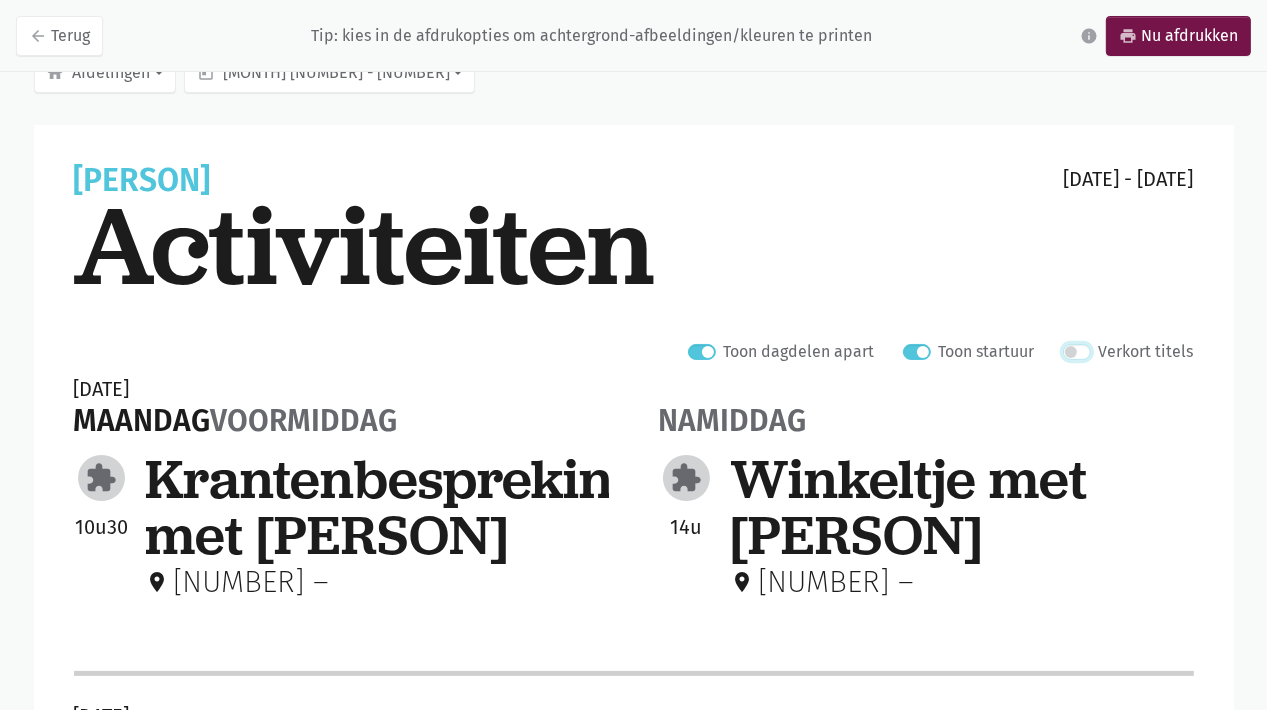 scroll, scrollTop: 0, scrollLeft: 0, axis: both 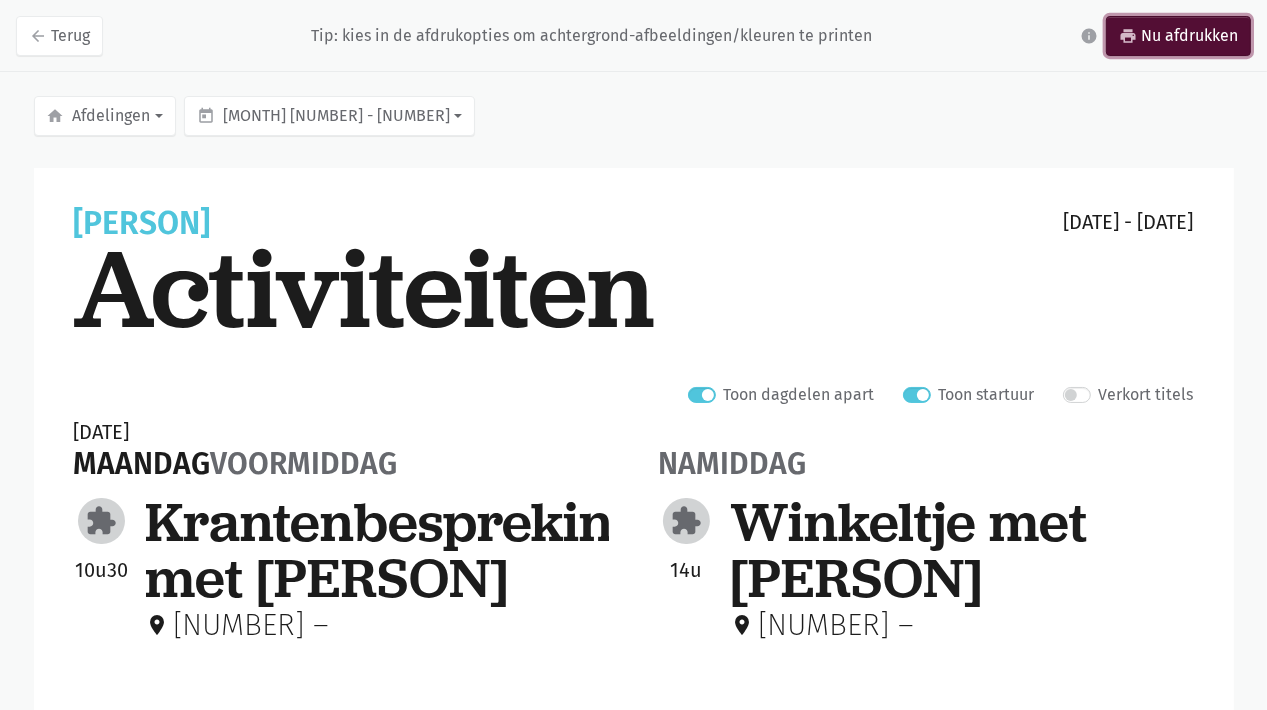 click on "print
Nu afdrukken" at bounding box center [1178, 36] 